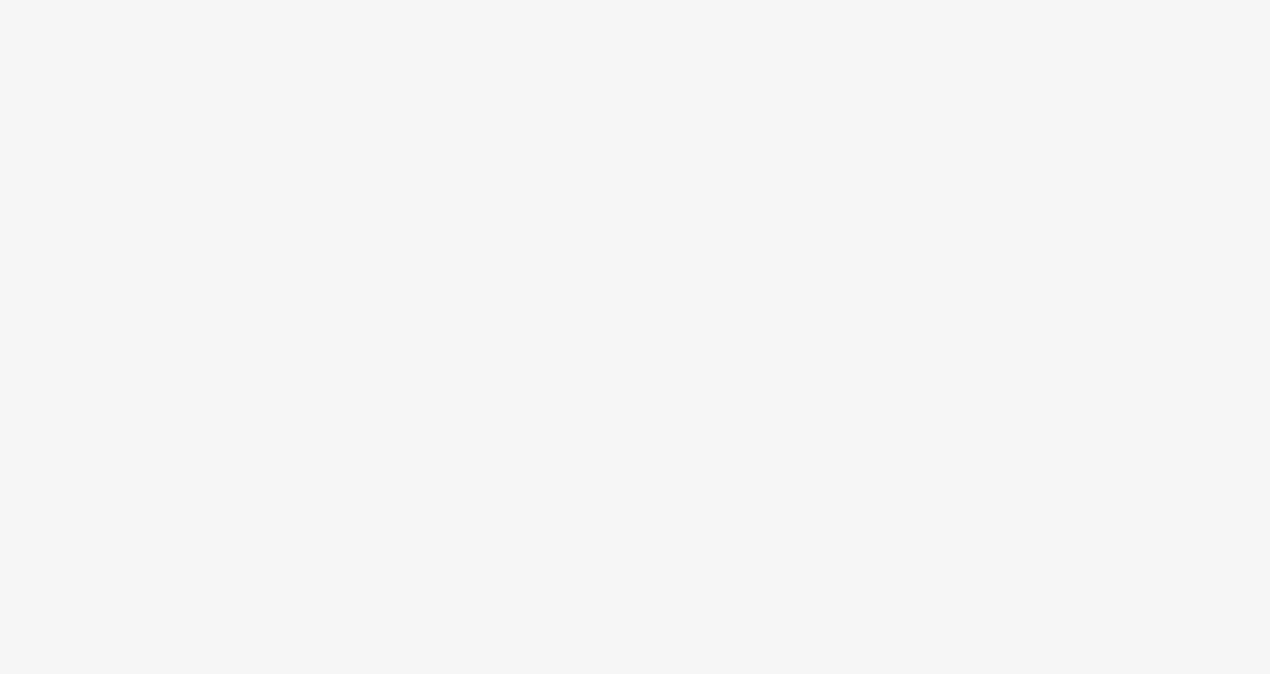 scroll, scrollTop: 0, scrollLeft: 0, axis: both 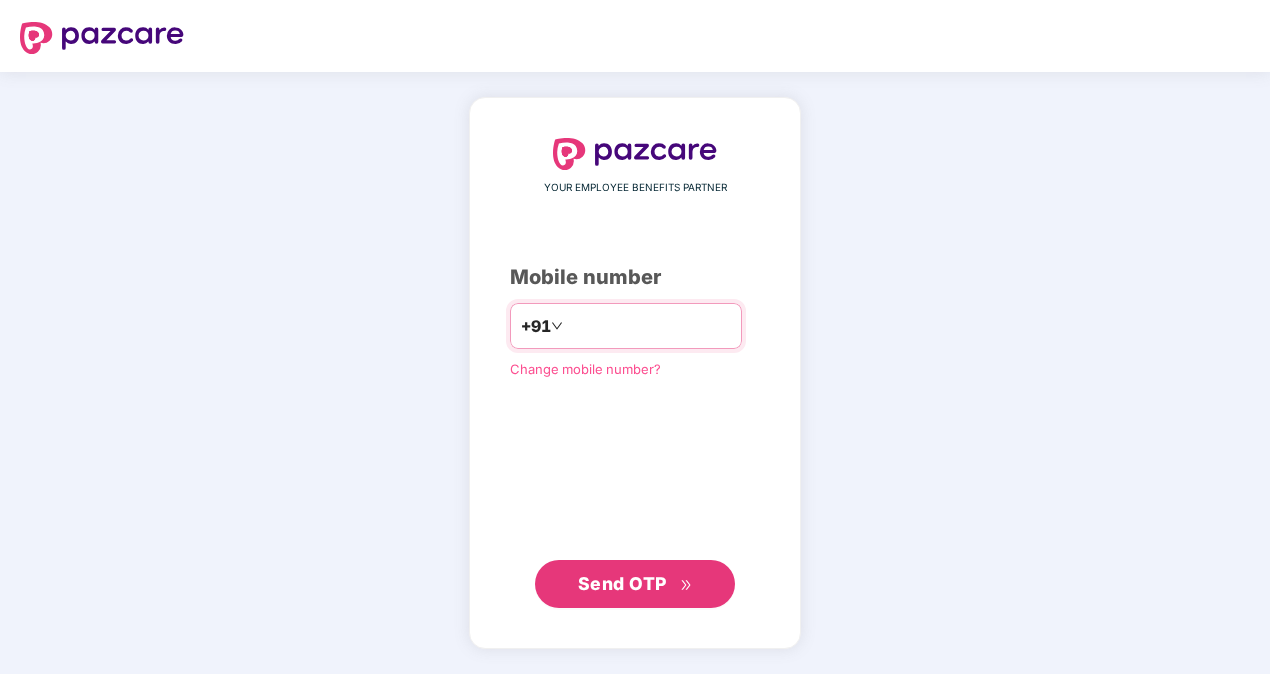 click on "+91" at bounding box center (626, 326) 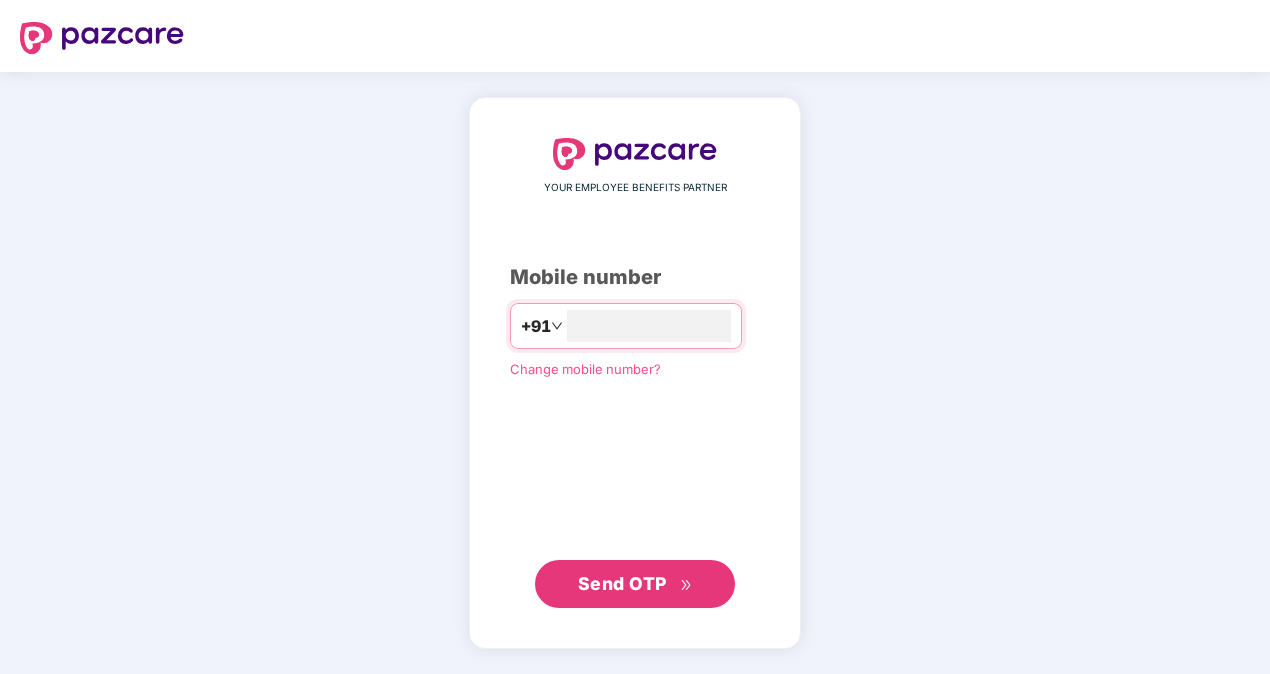 click on "Send OTP" at bounding box center [622, 583] 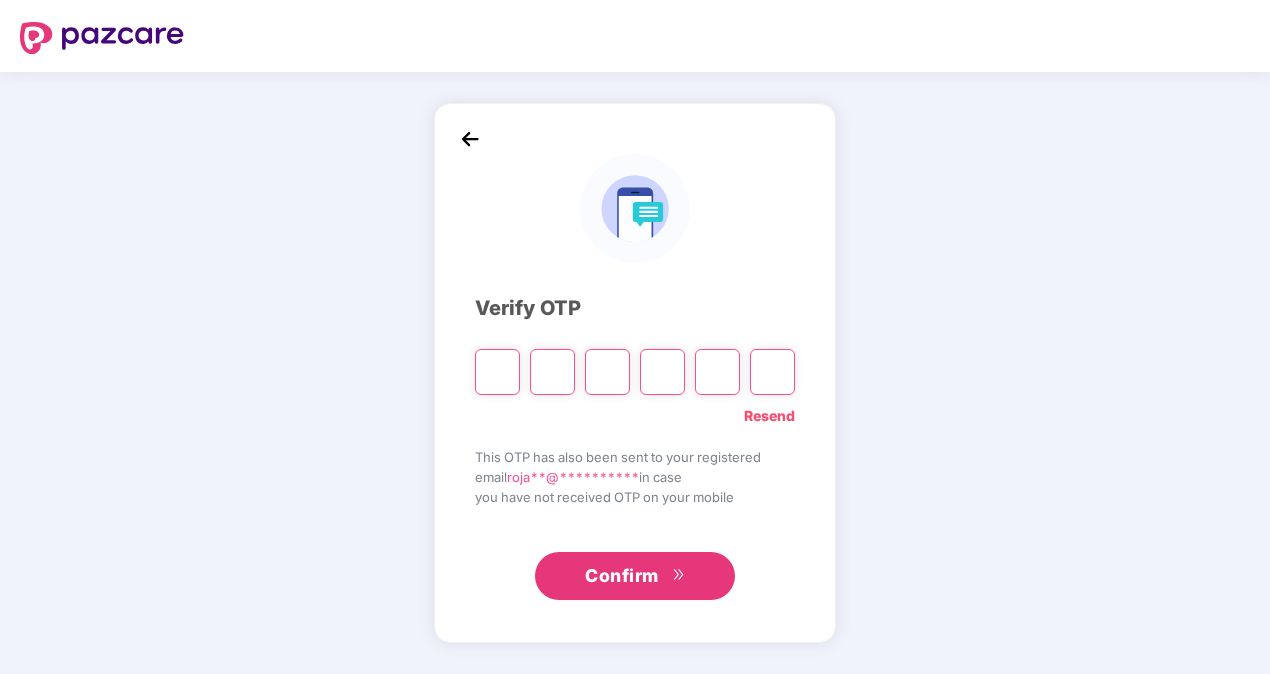 type on "*" 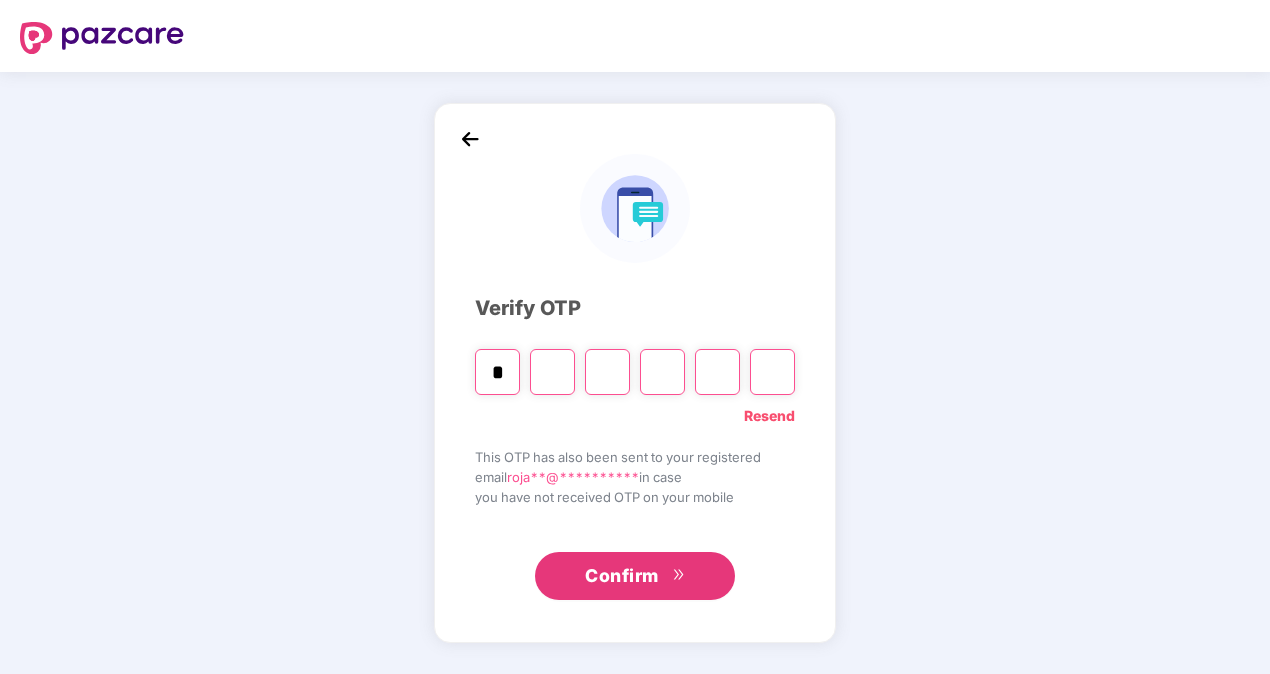 type on "*" 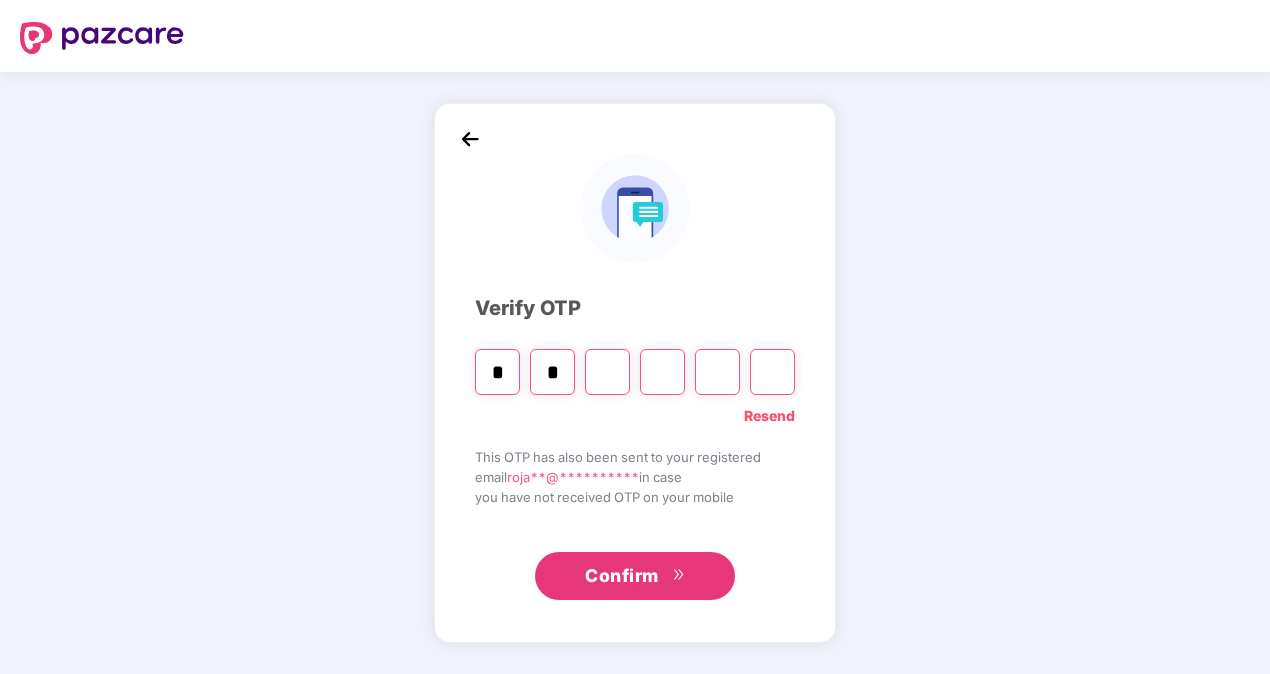 type on "*" 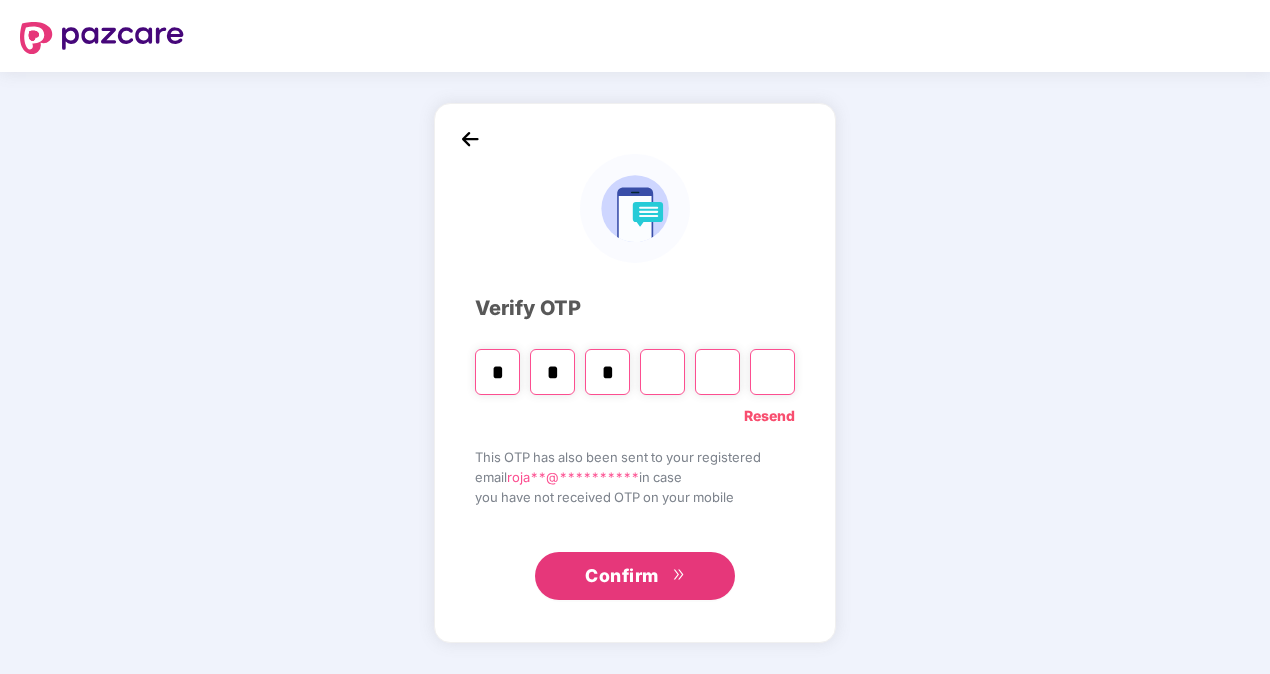 type on "*" 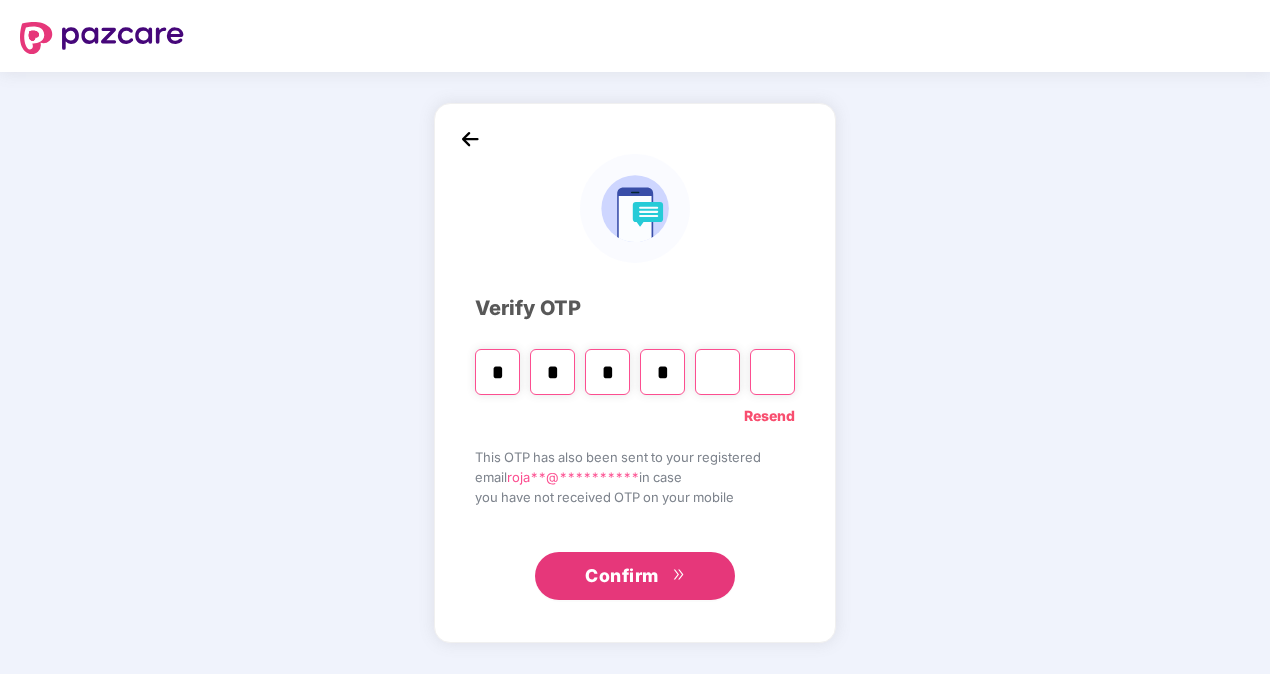 type on "*" 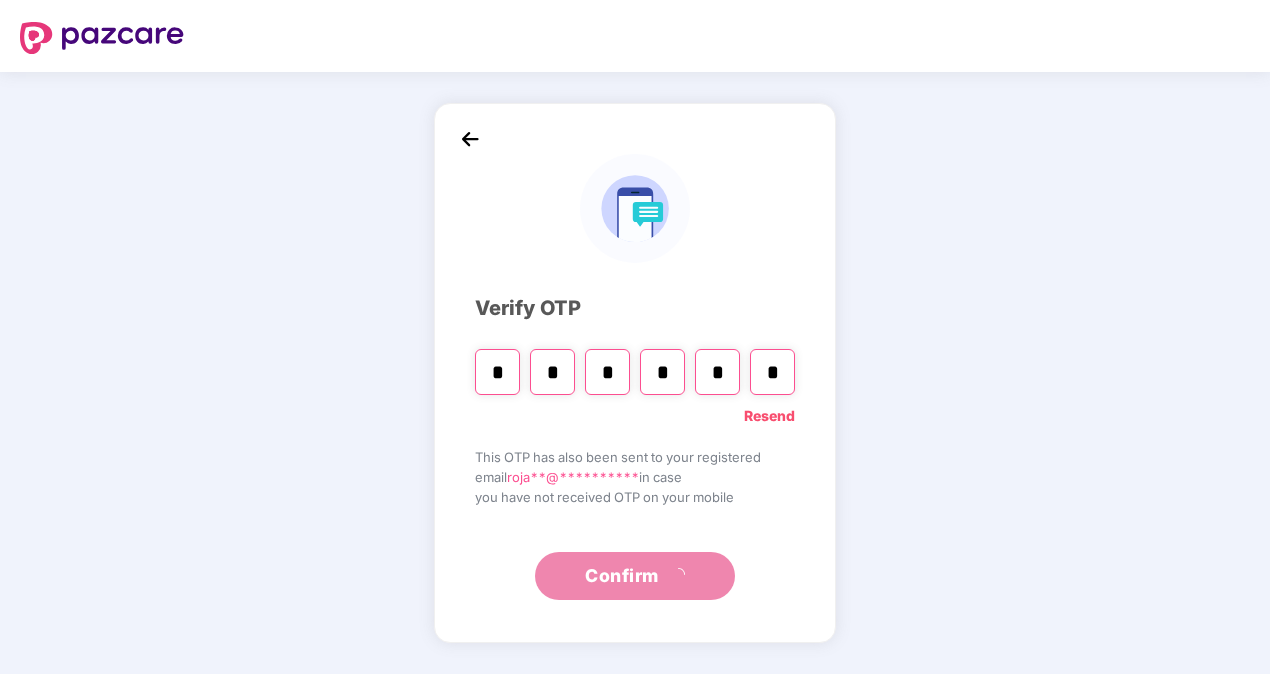 type on "*" 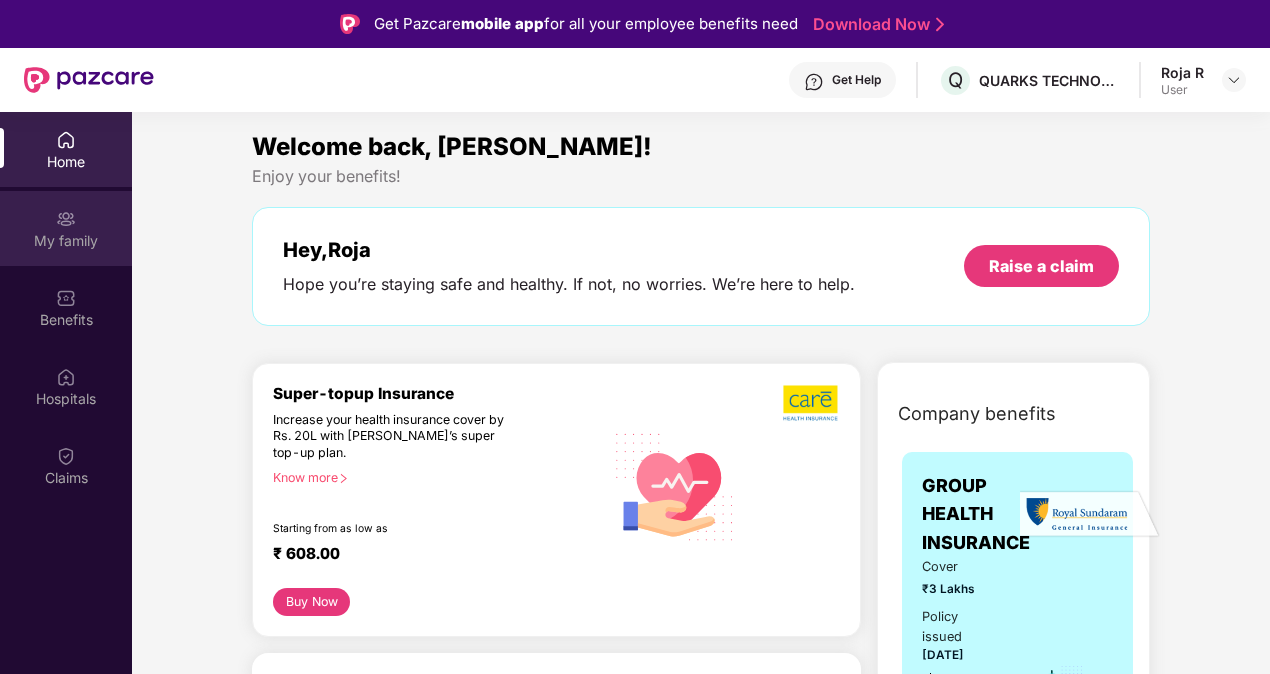 click on "My family" at bounding box center (66, 241) 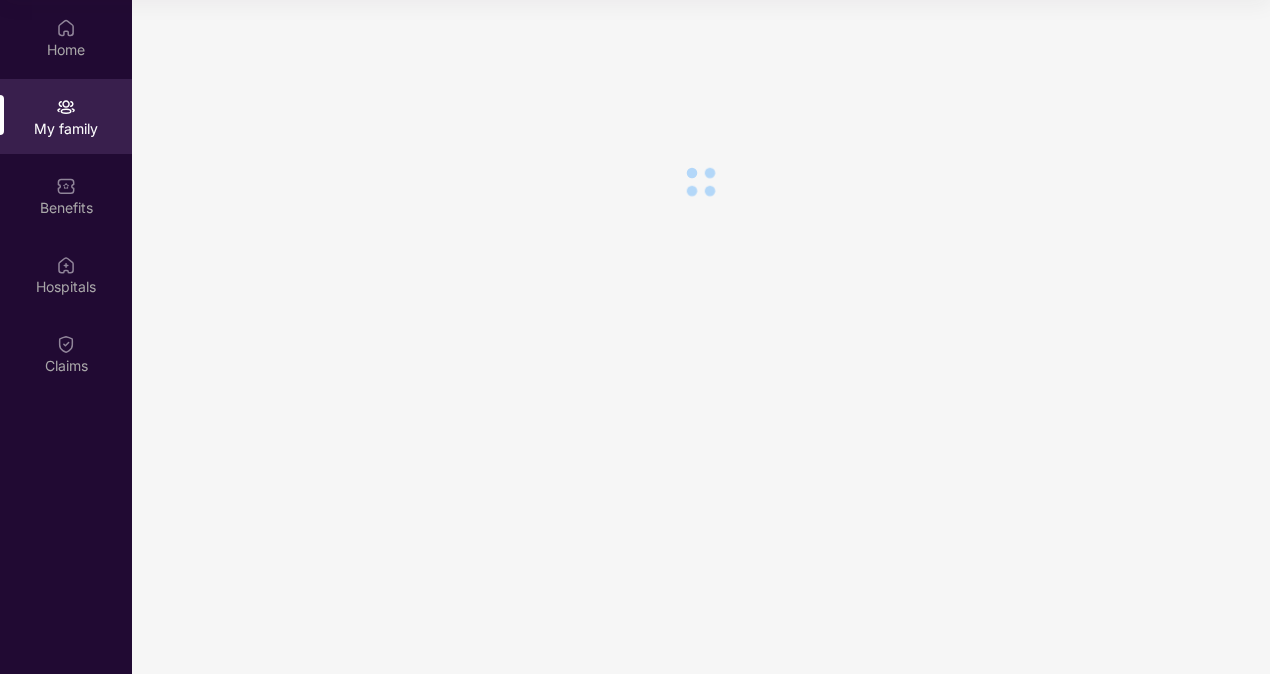 scroll, scrollTop: 0, scrollLeft: 0, axis: both 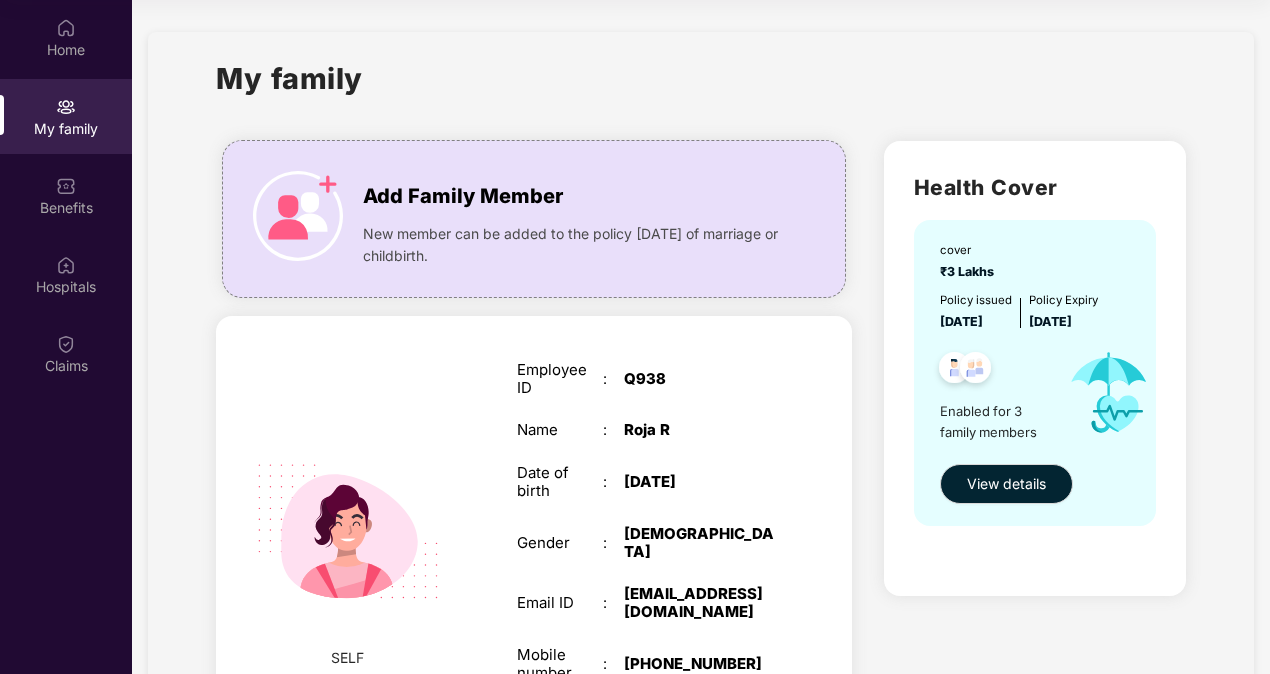 drag, startPoint x: 1267, startPoint y: 183, endPoint x: 1275, endPoint y: 533, distance: 350.09143 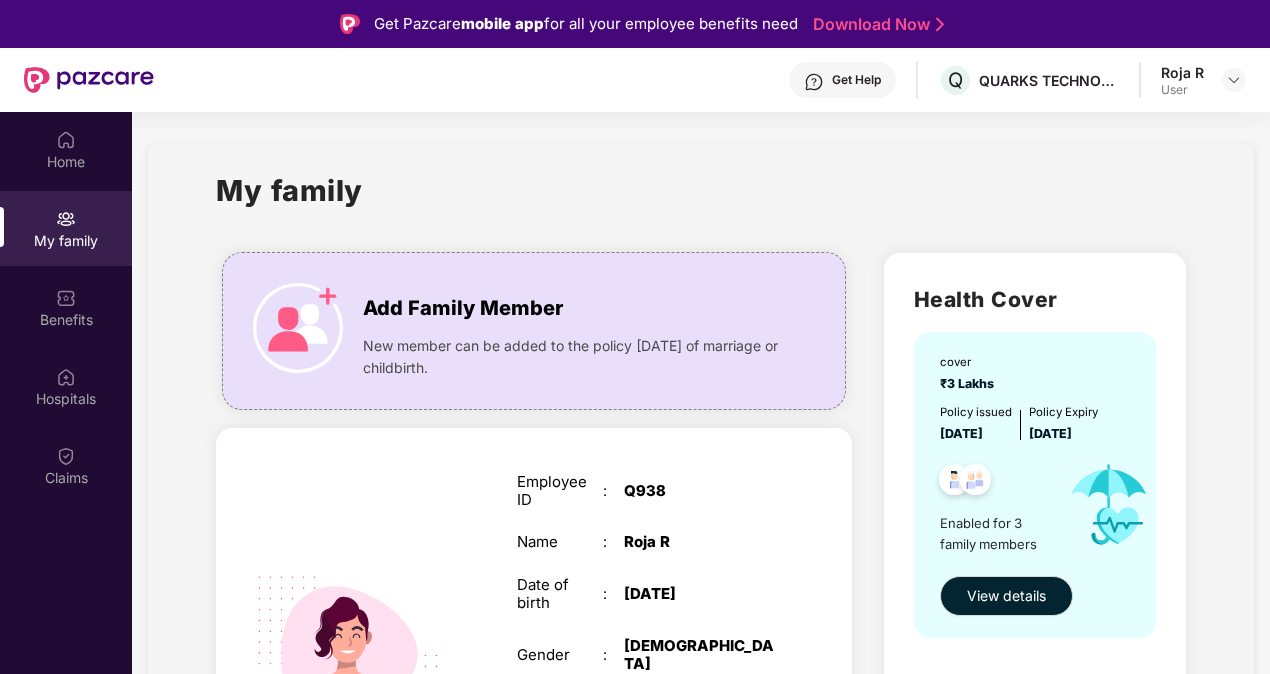scroll, scrollTop: 112, scrollLeft: 0, axis: vertical 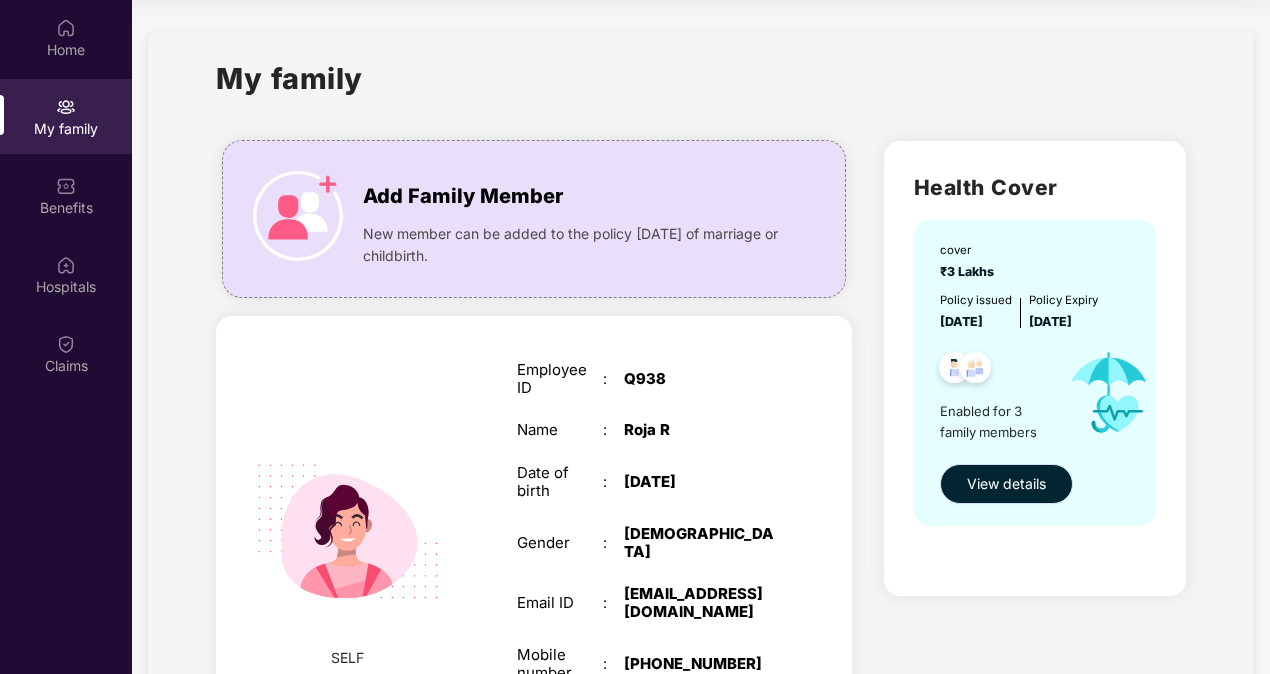 click on "View details" at bounding box center (1006, 484) 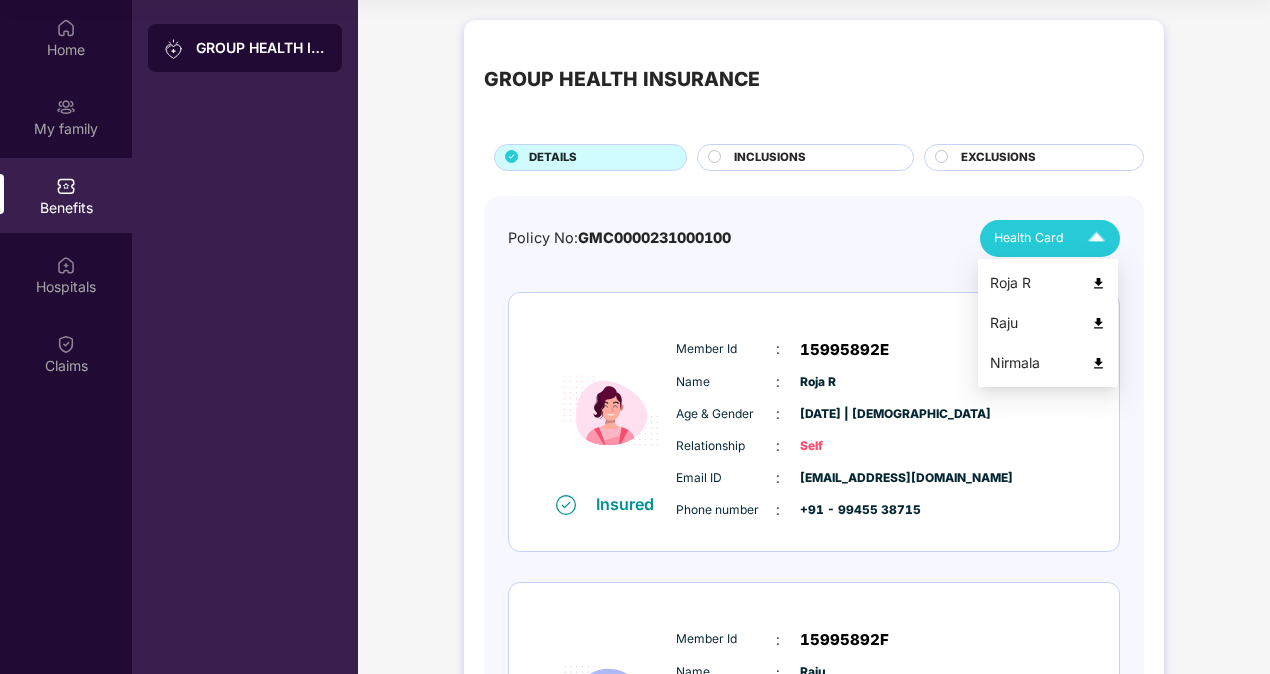click on "Health Card" at bounding box center (1029, 238) 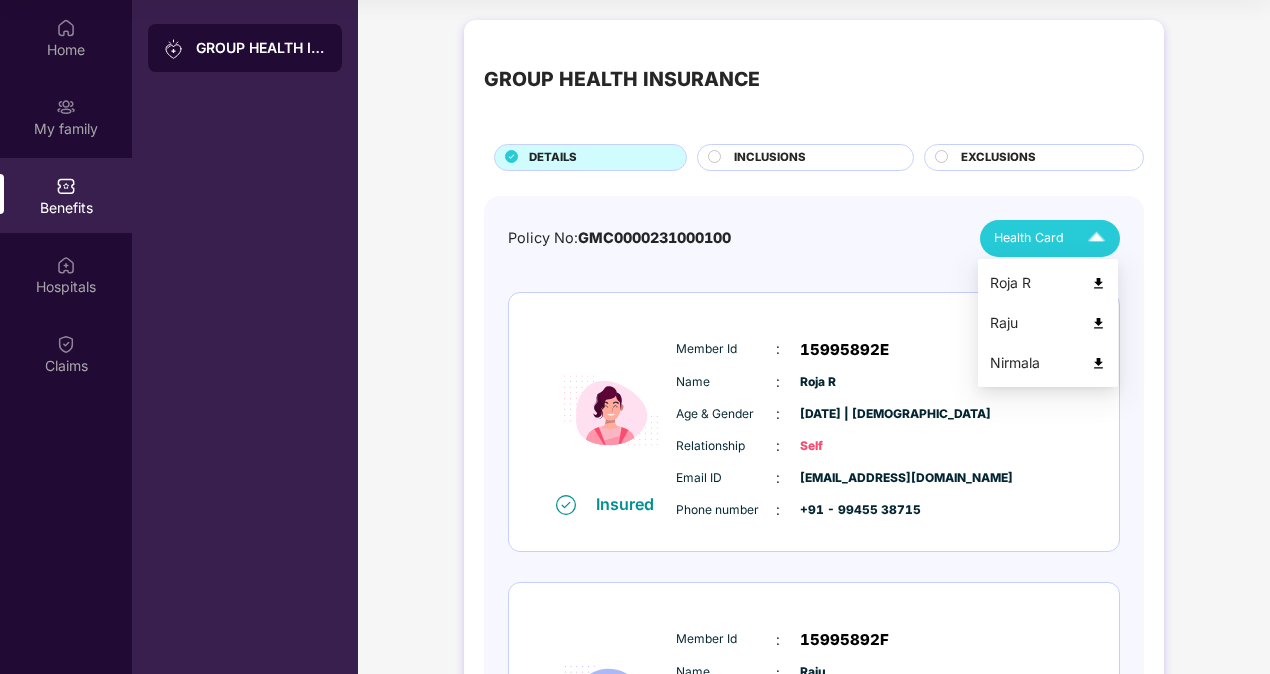 click at bounding box center (1096, 238) 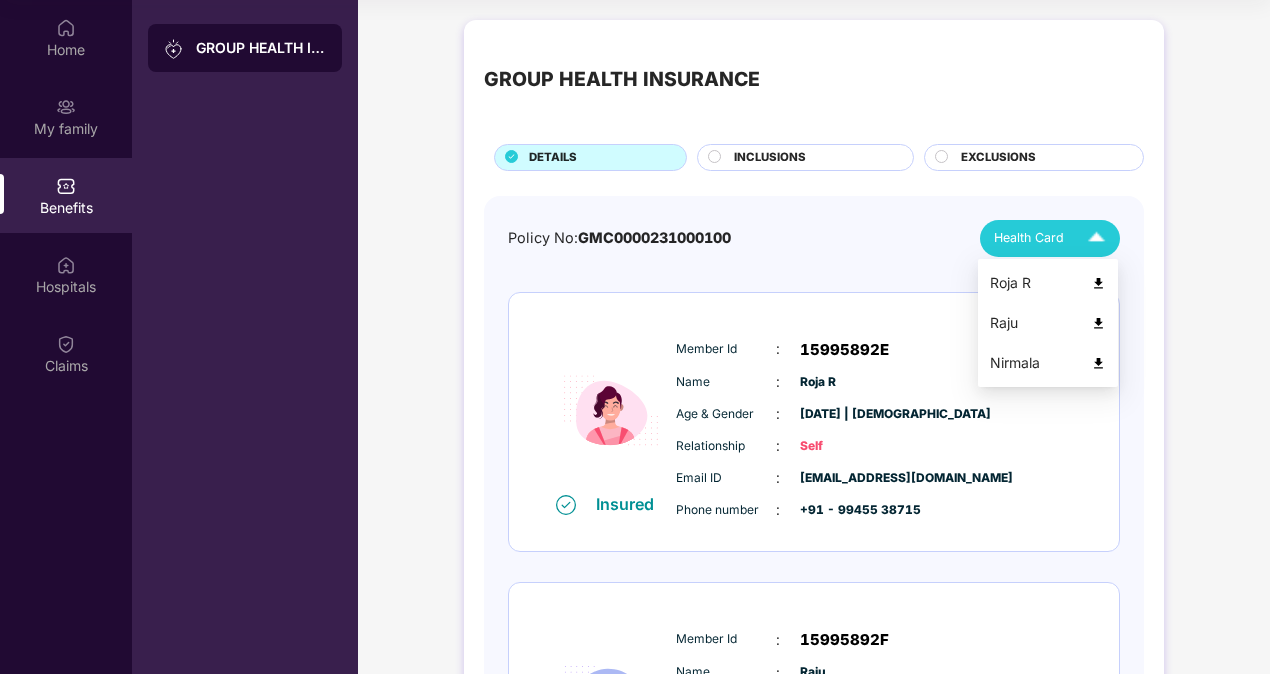 click at bounding box center (1096, 238) 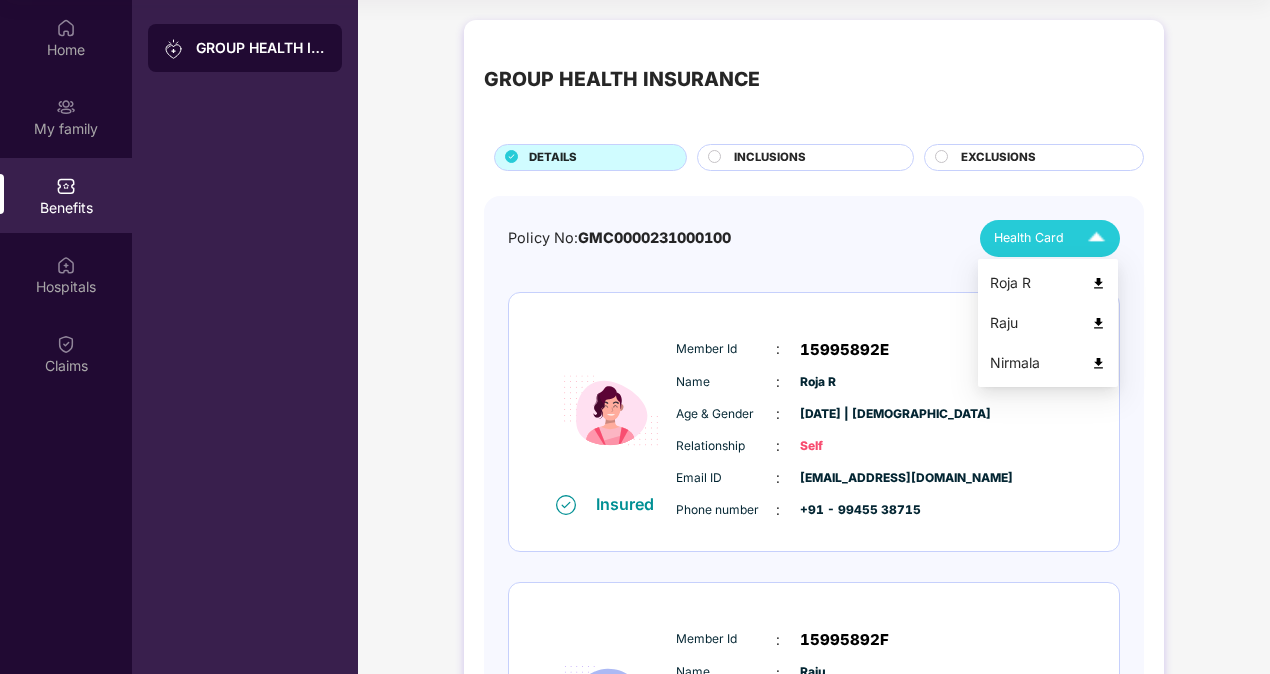 click at bounding box center (1096, 238) 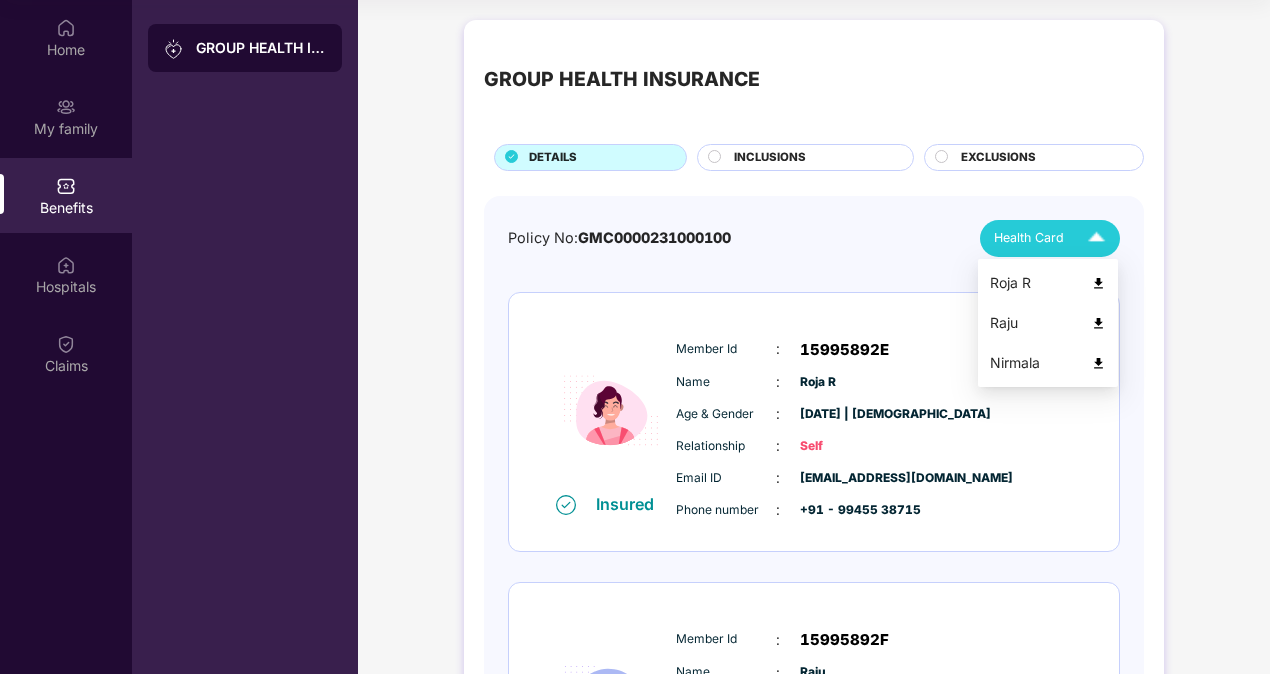 click at bounding box center (1098, 363) 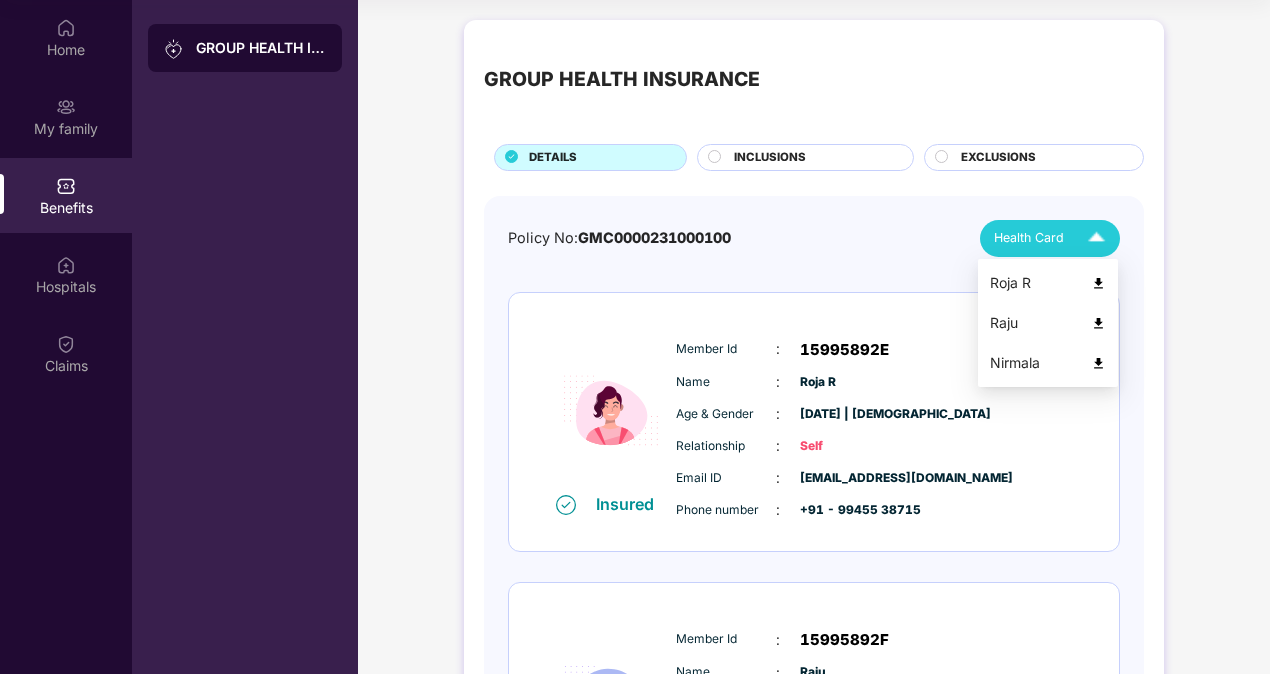 click on "Roja R" at bounding box center (1048, 283) 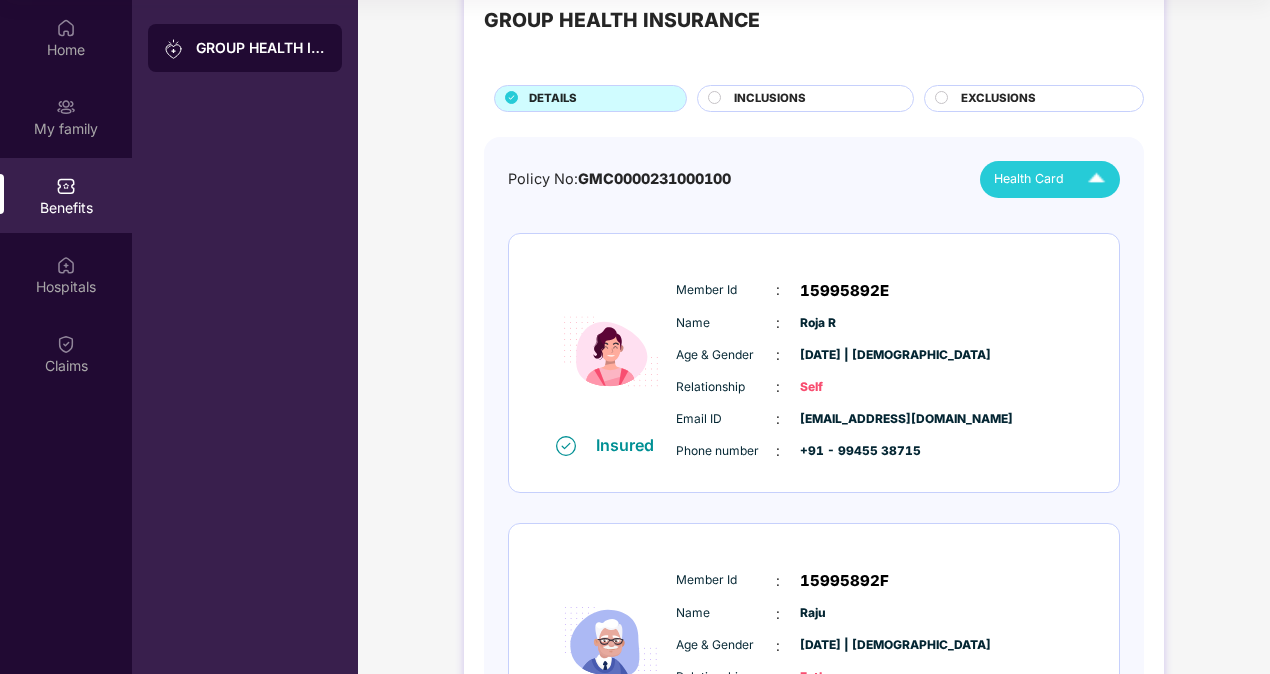 scroll, scrollTop: 18, scrollLeft: 0, axis: vertical 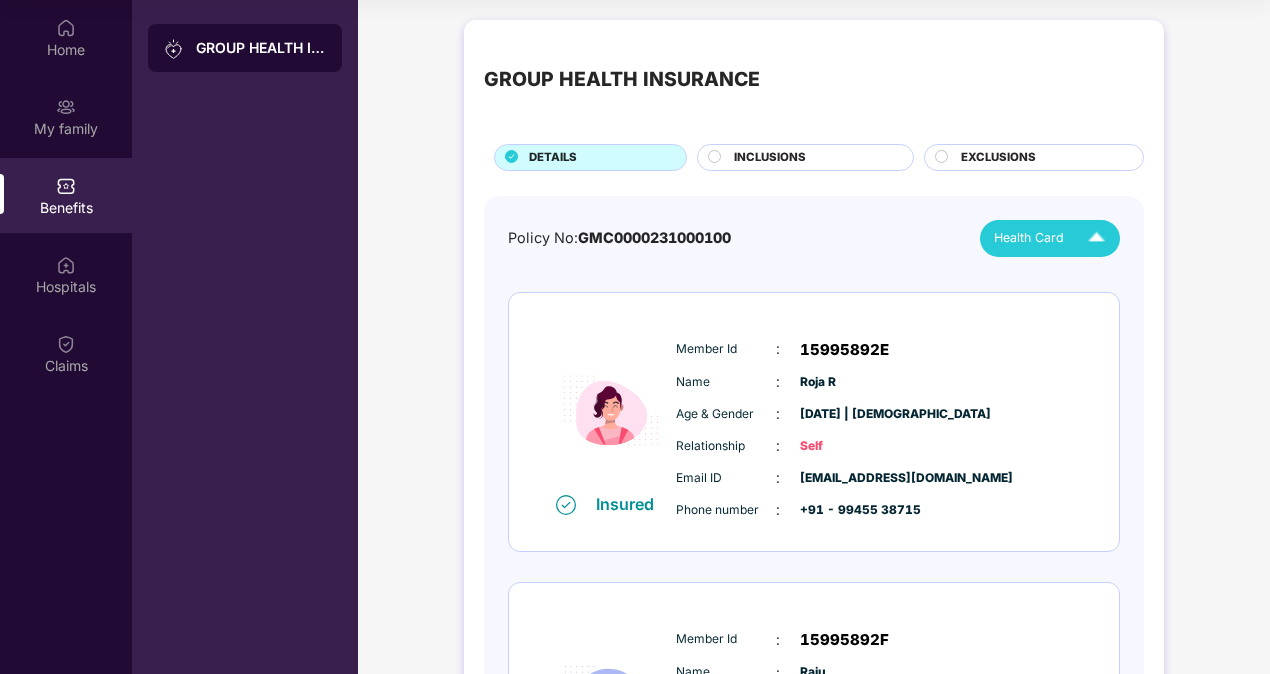 click on "INCLUSIONS" at bounding box center [770, 158] 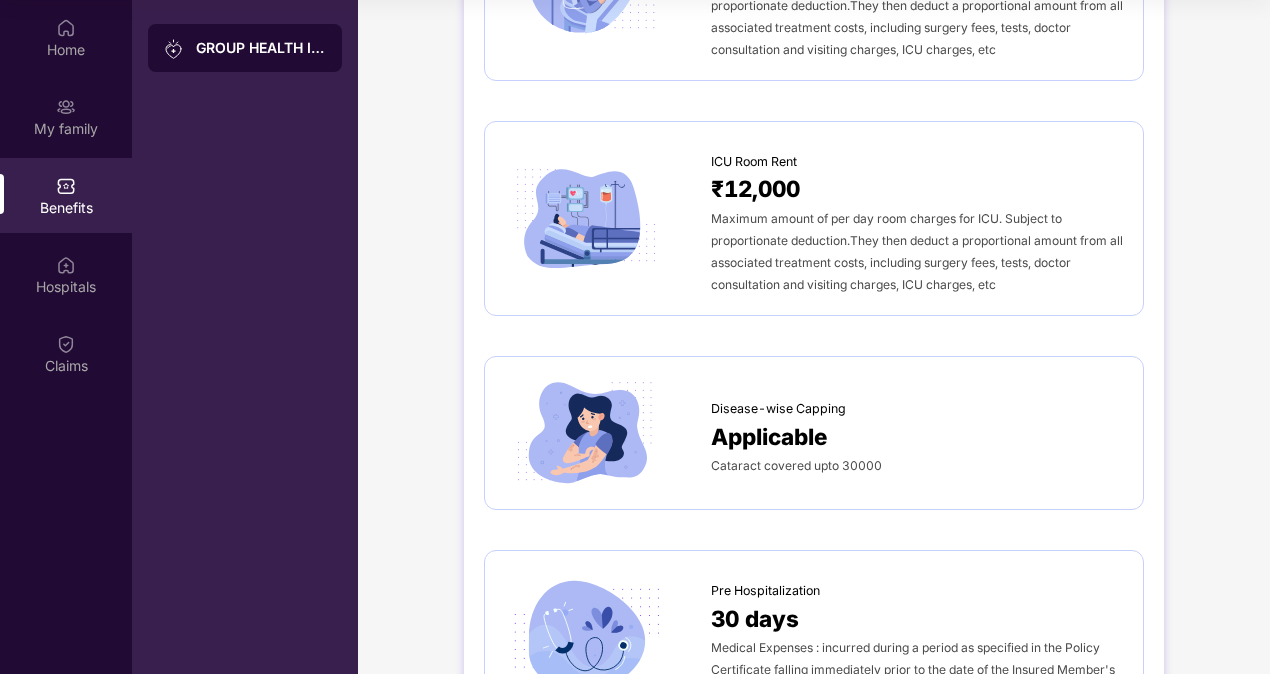 scroll, scrollTop: 528, scrollLeft: 0, axis: vertical 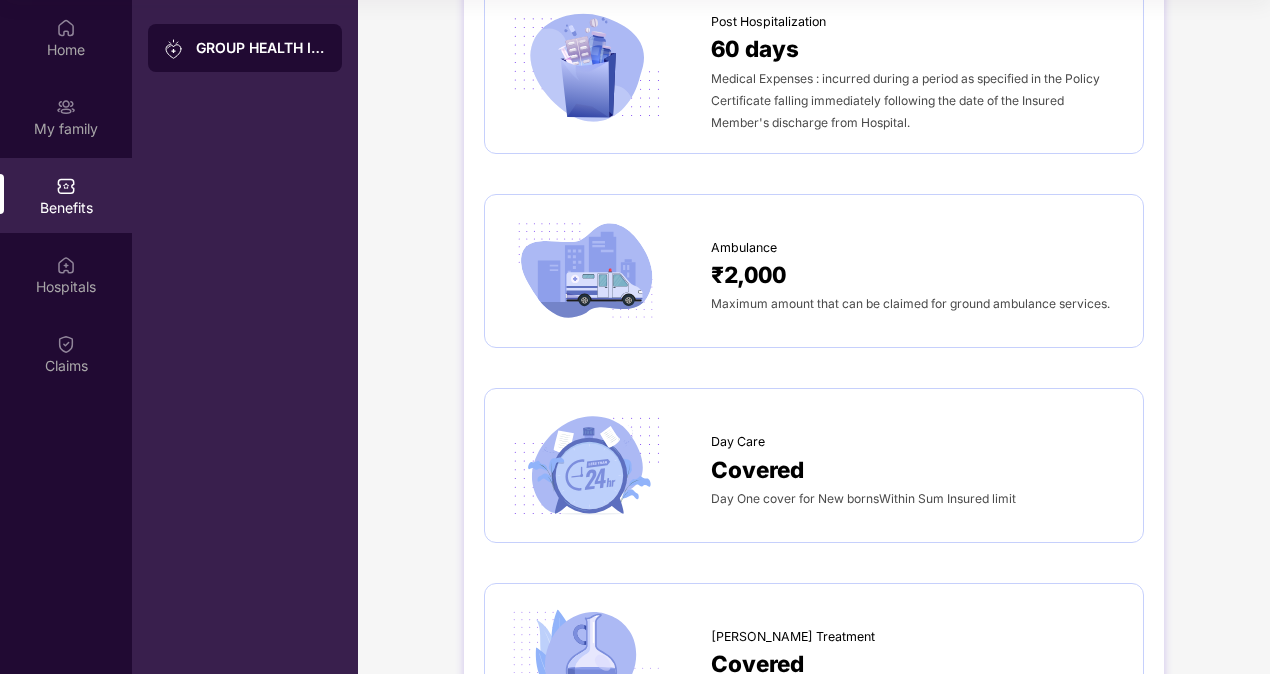 click on "Home My family Benefits Hospitals Claims GROUP HEALTH INSURANCE GROUP HEALTH INSURANCE DETAILS INCLUSIONS EXCLUSIONS Sum Insured ₹3,00,000 Self+Spouse+Dependent children+Dependent Parents Normal Room Rent ₹6,000 Maximum amount of per day room charges for normal room. Subject to proportionate deduction.They then deduct a proportional amount from all associated treatment costs, including surgery fees, tests, doctor consultation and visiting charges, ICU charges, etc ICU Room Rent ₹12,000 Maximum amount of per day room charges for ICU. Subject to proportionate deduction.They then deduct a proportional amount from all associated treatment costs, including surgery fees, tests, doctor consultation and visiting charges, ICU charges, etc Disease-wise Capping Applicable Cataract covered upto 30000 Pre Hospitalization 30 days Medical Expenses : incurred during a period as specified in the Policy Certificate falling immediately prior to the date of the Insured Member's admission to the Hospital 60 days Ambulance" at bounding box center (635, 337) 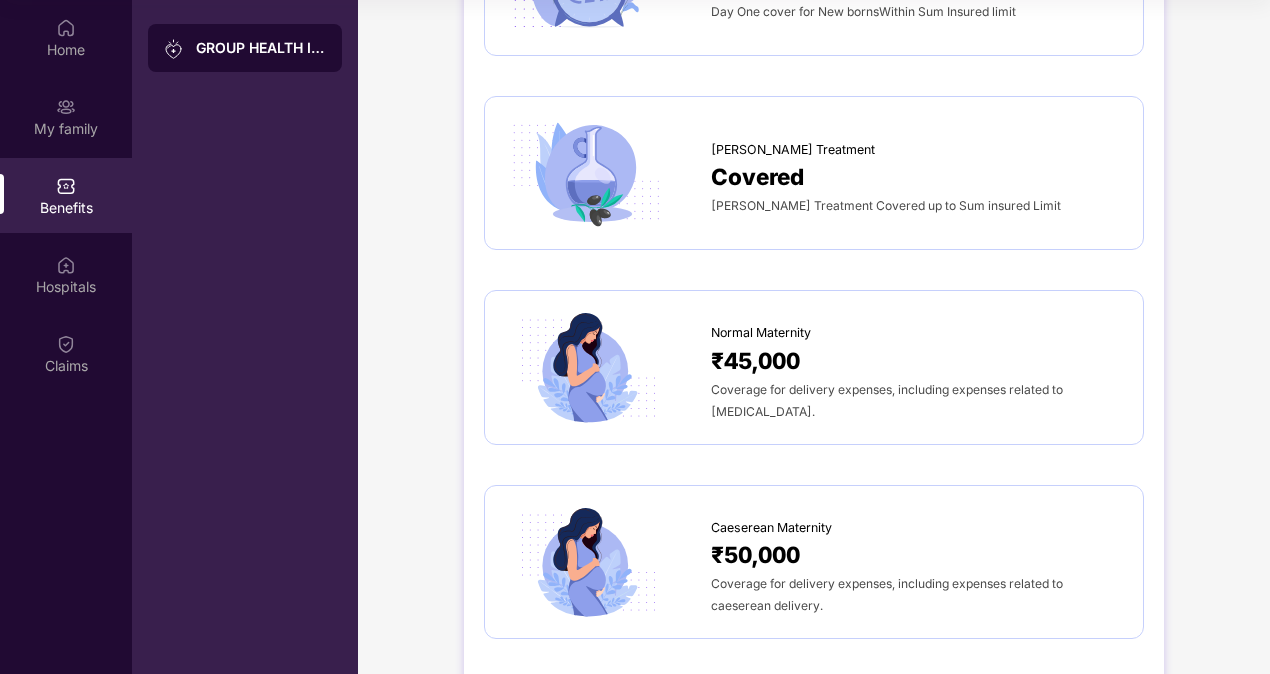 scroll, scrollTop: 1770, scrollLeft: 0, axis: vertical 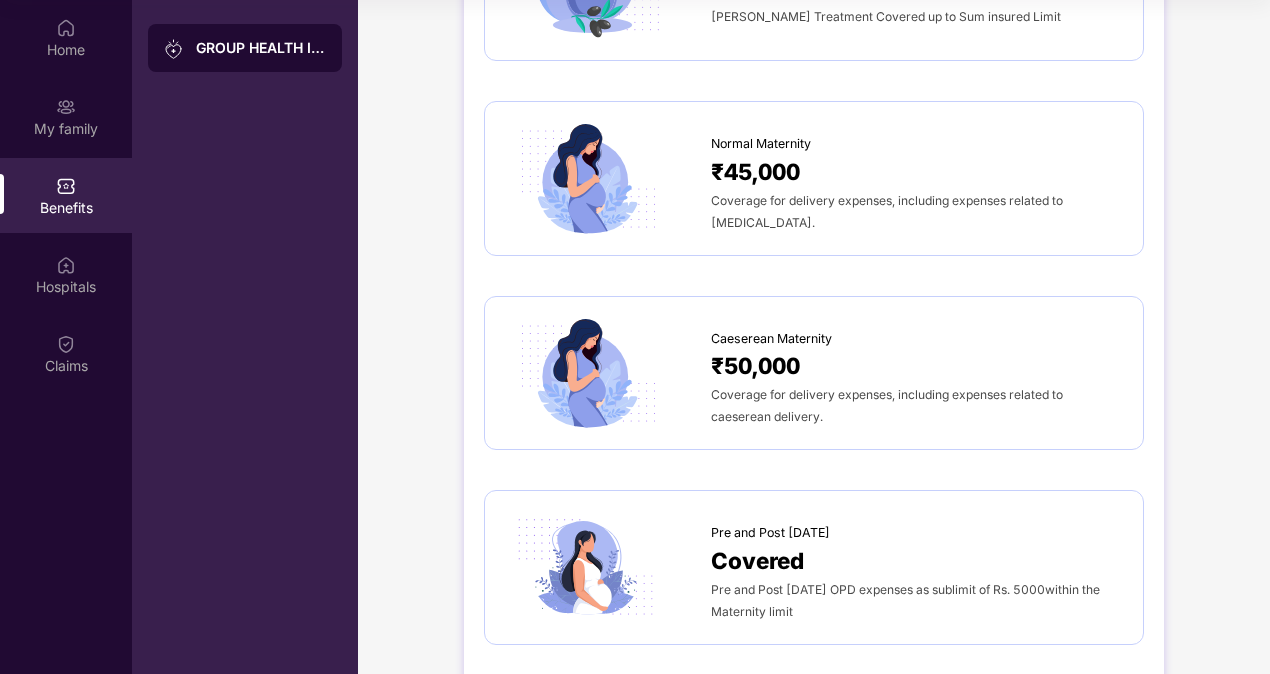 click on "₹45,000" at bounding box center (917, 171) 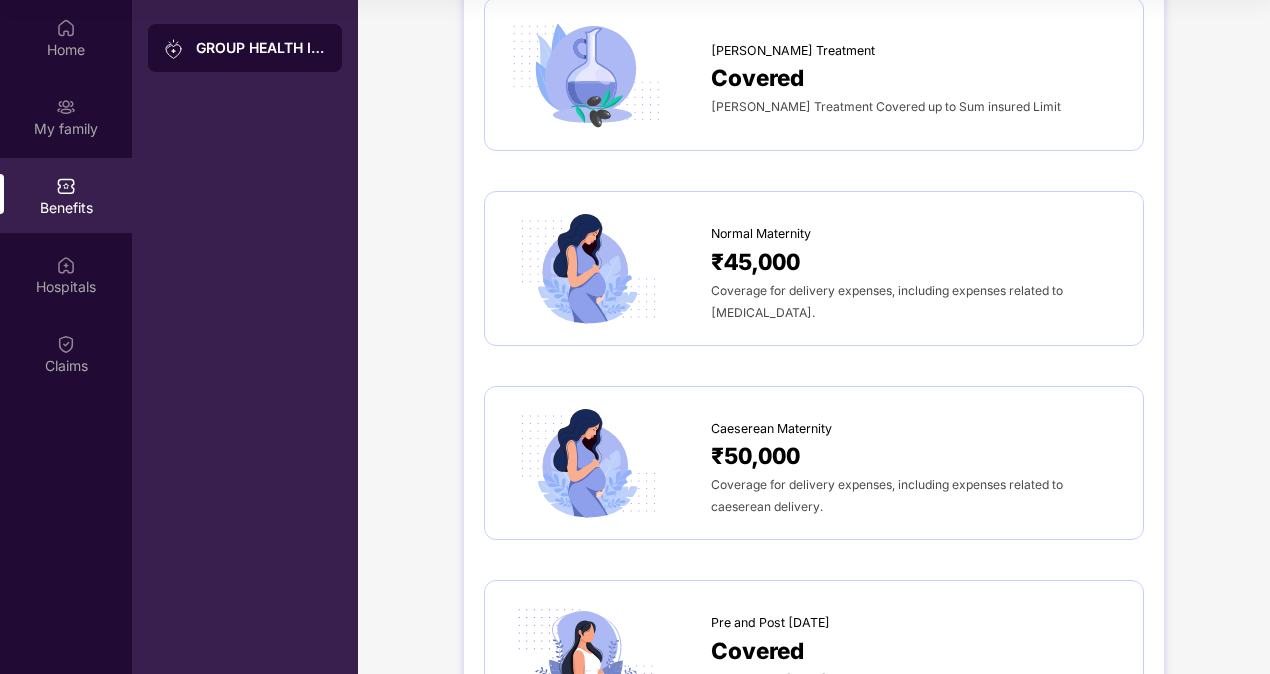 scroll, scrollTop: 1869, scrollLeft: 0, axis: vertical 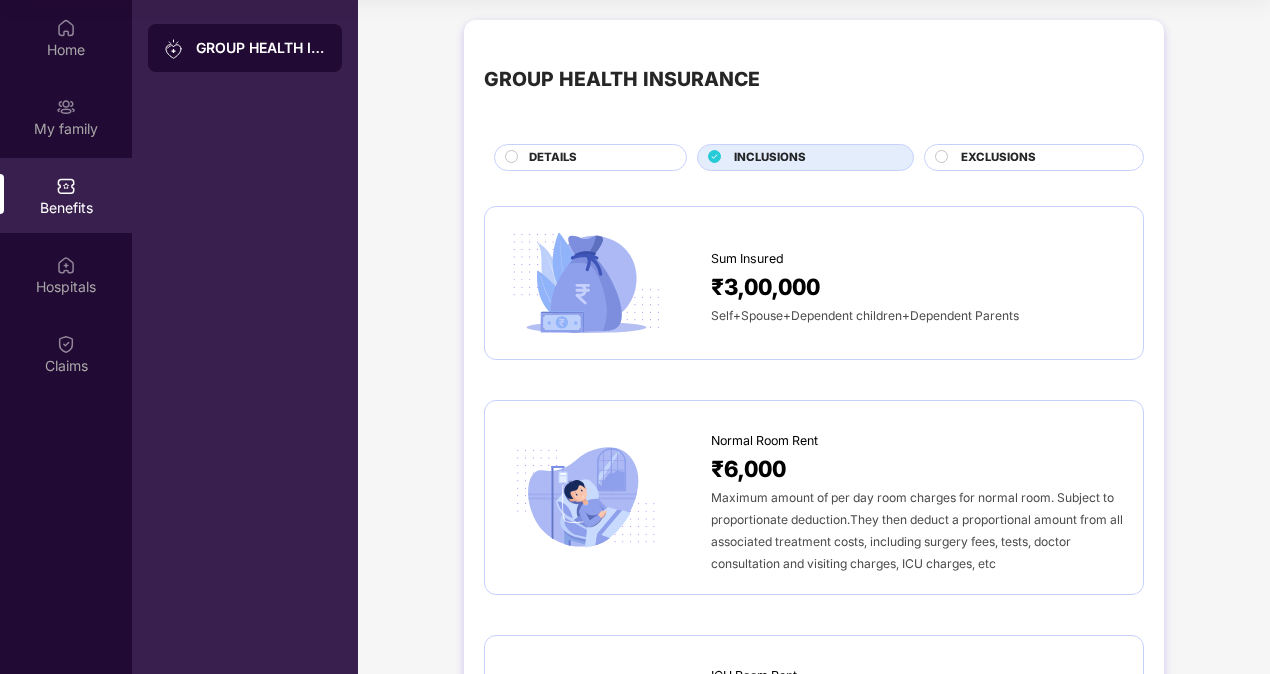 click on "EXCLUSIONS" at bounding box center (998, 158) 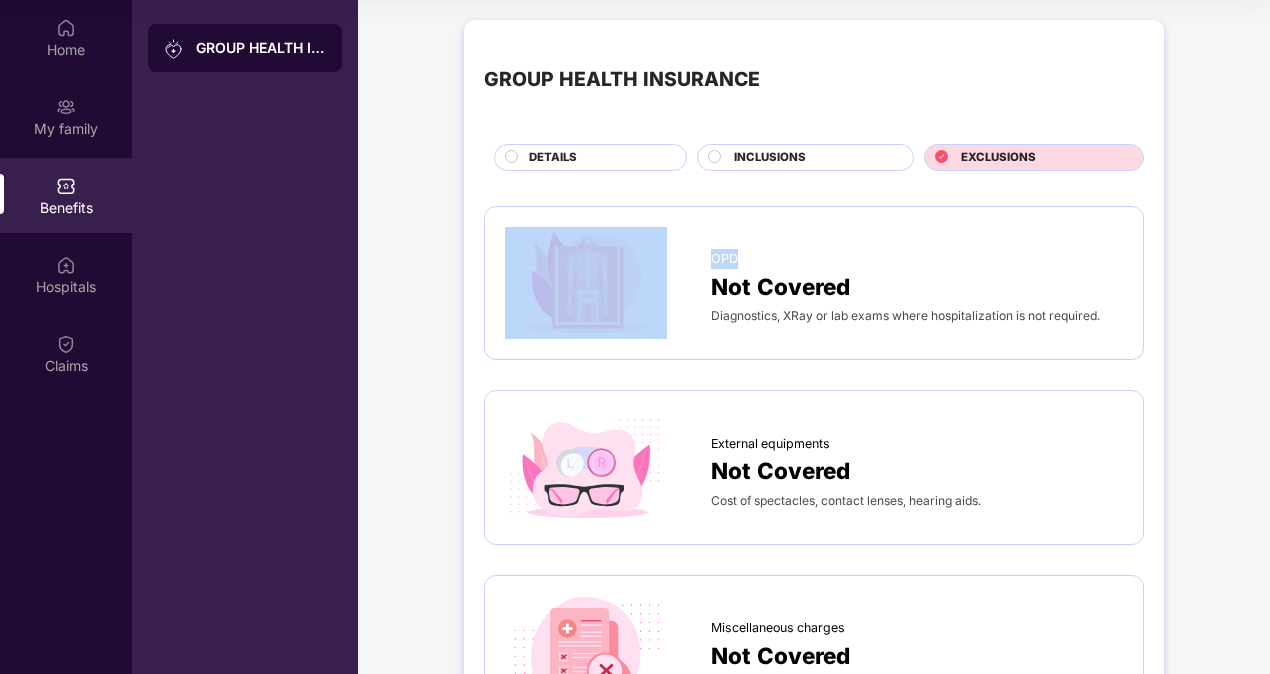 drag, startPoint x: 1266, startPoint y: 167, endPoint x: 1268, endPoint y: 221, distance: 54.037025 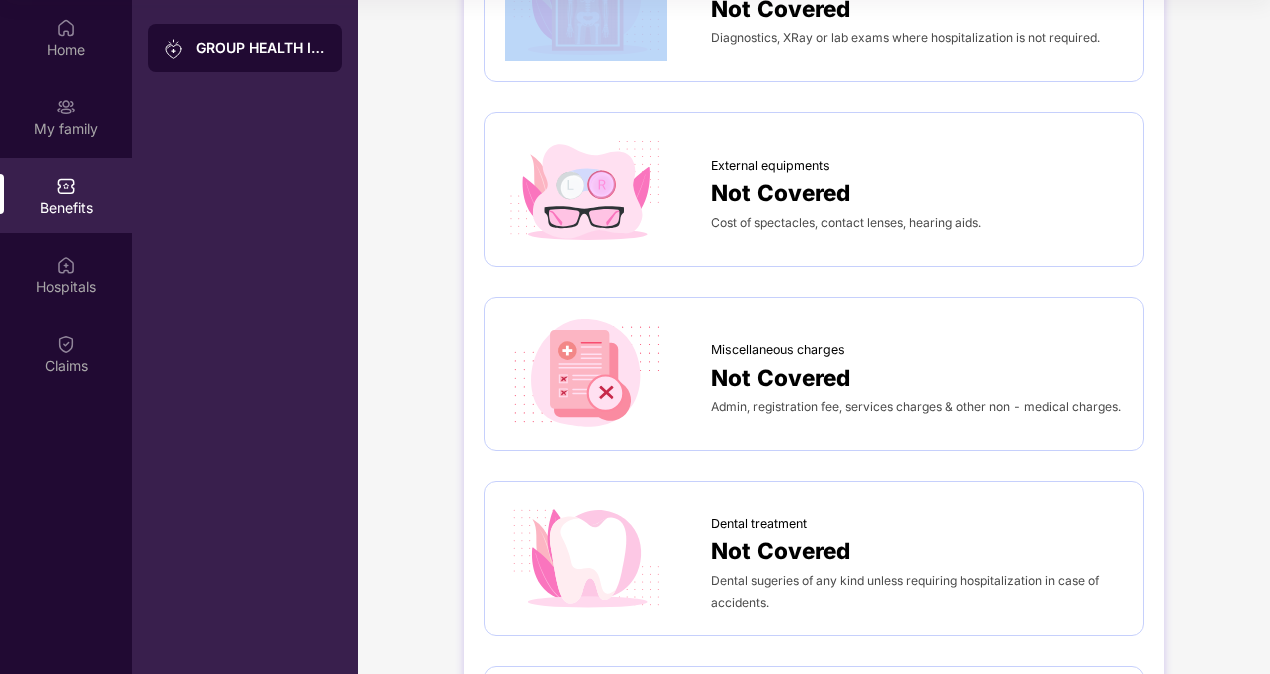 scroll, scrollTop: 0, scrollLeft: 0, axis: both 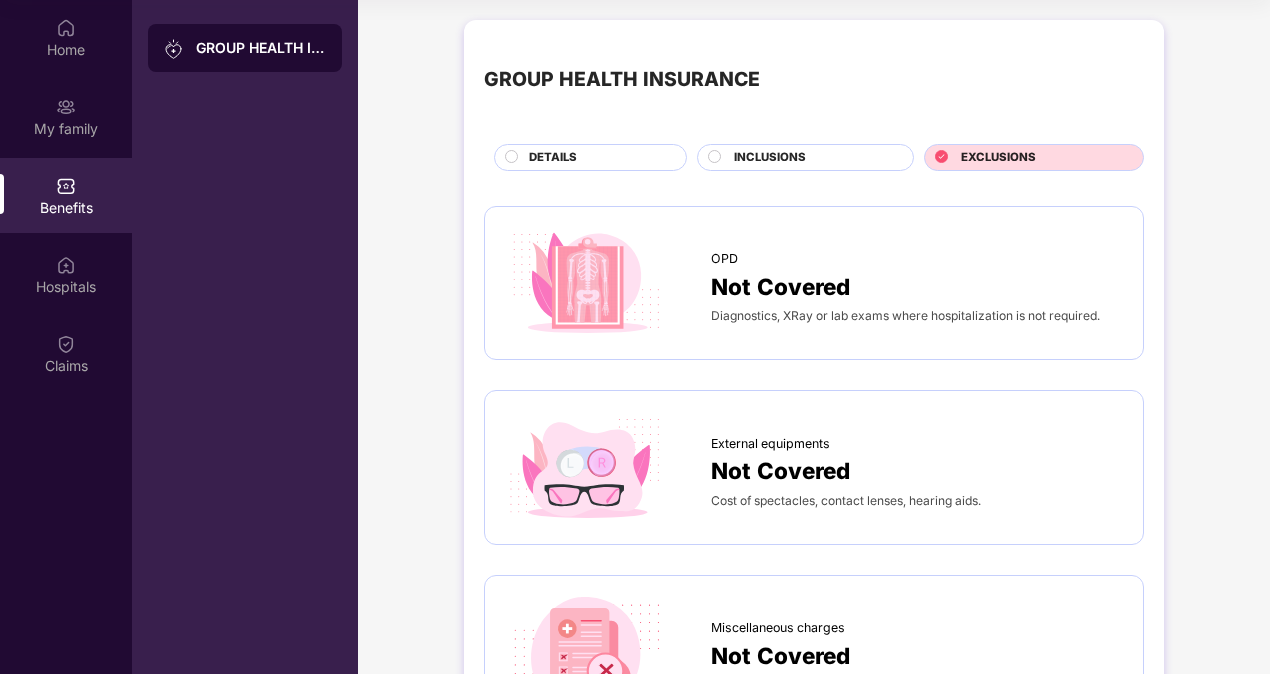 click on "DETAILS" at bounding box center [553, 158] 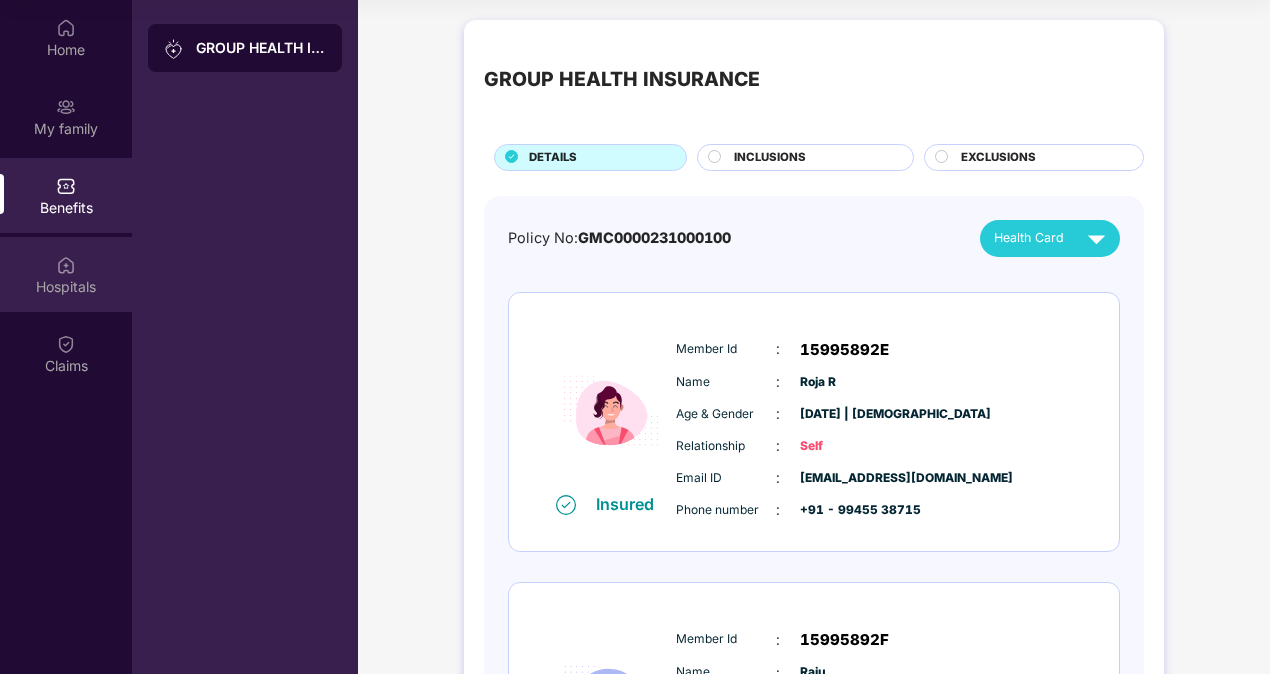 click on "Hospitals" at bounding box center (66, 274) 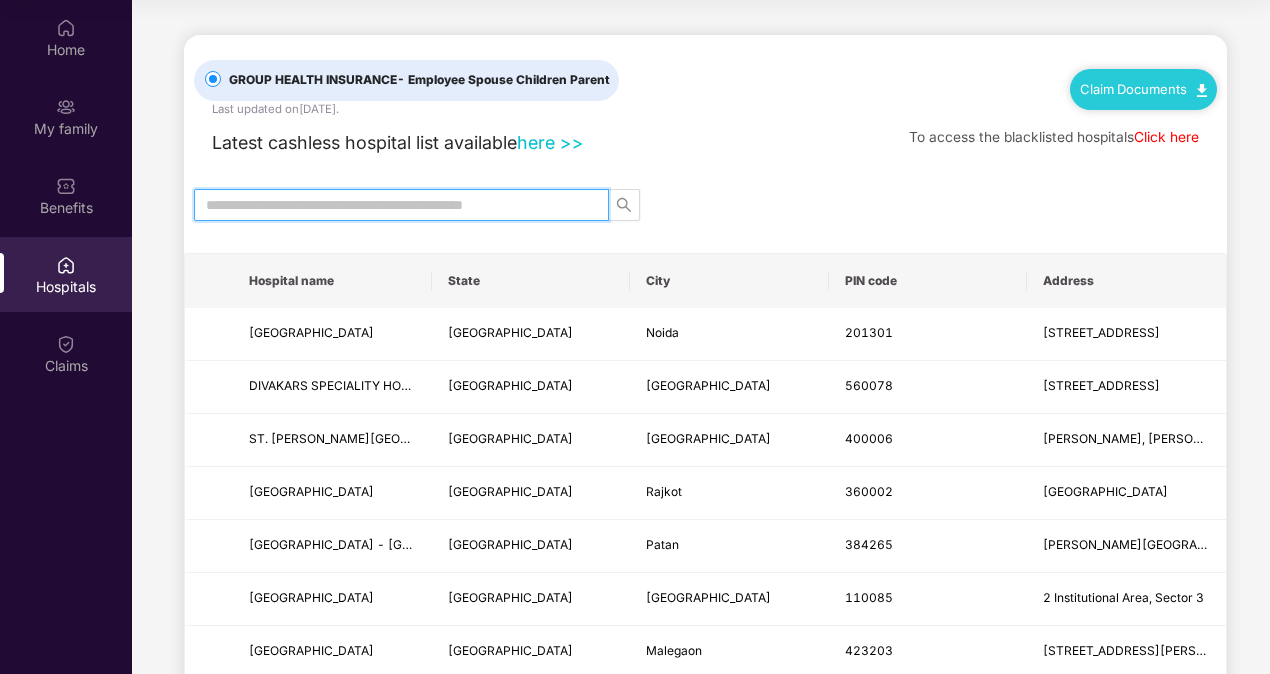 click at bounding box center [393, 205] 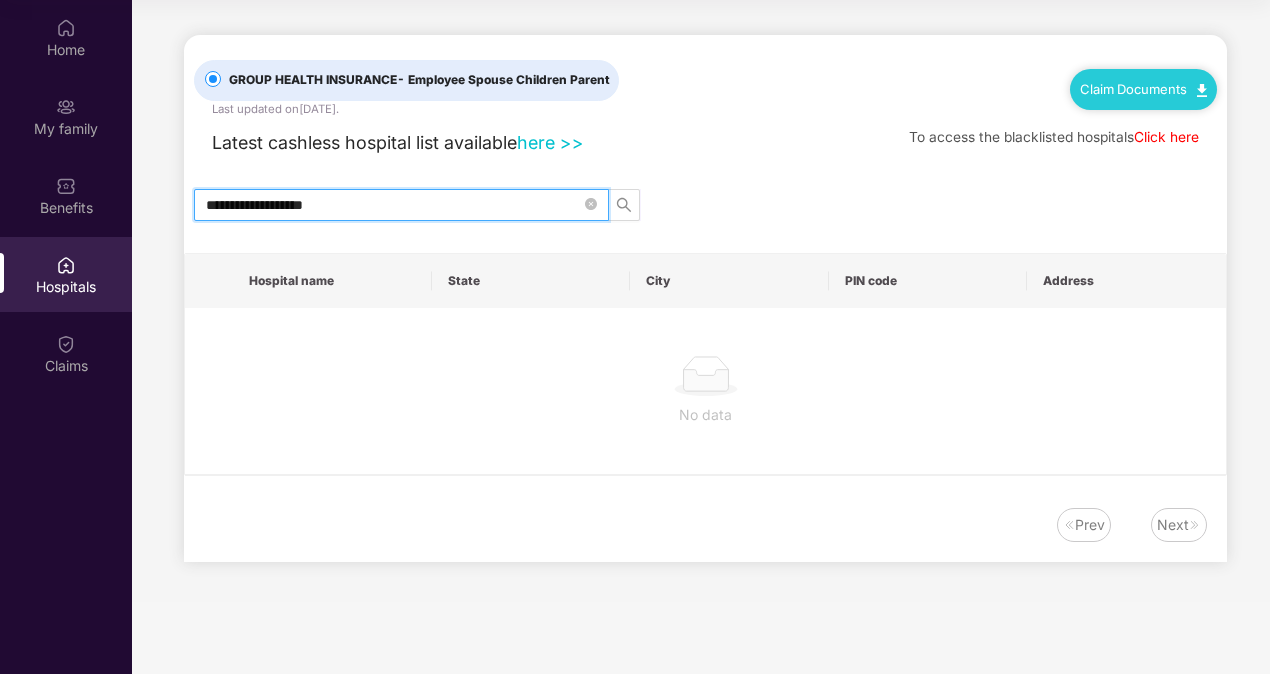 drag, startPoint x: 364, startPoint y: 198, endPoint x: 145, endPoint y: 222, distance: 220.31114 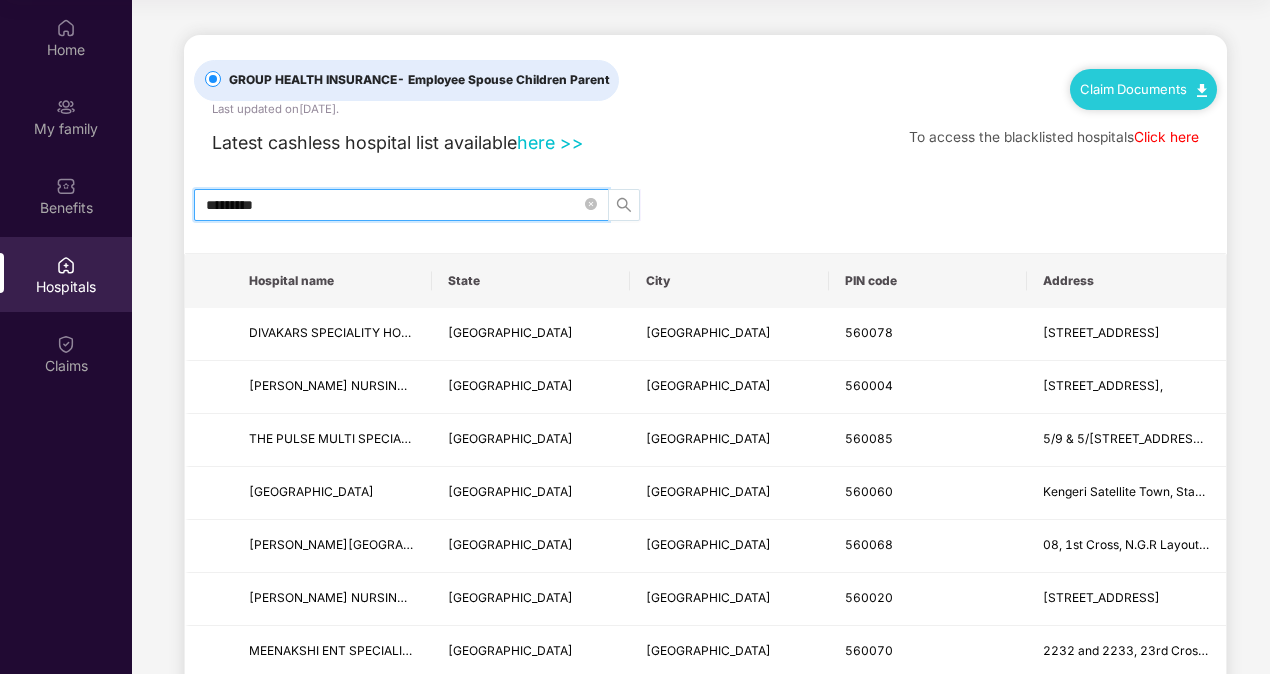 click 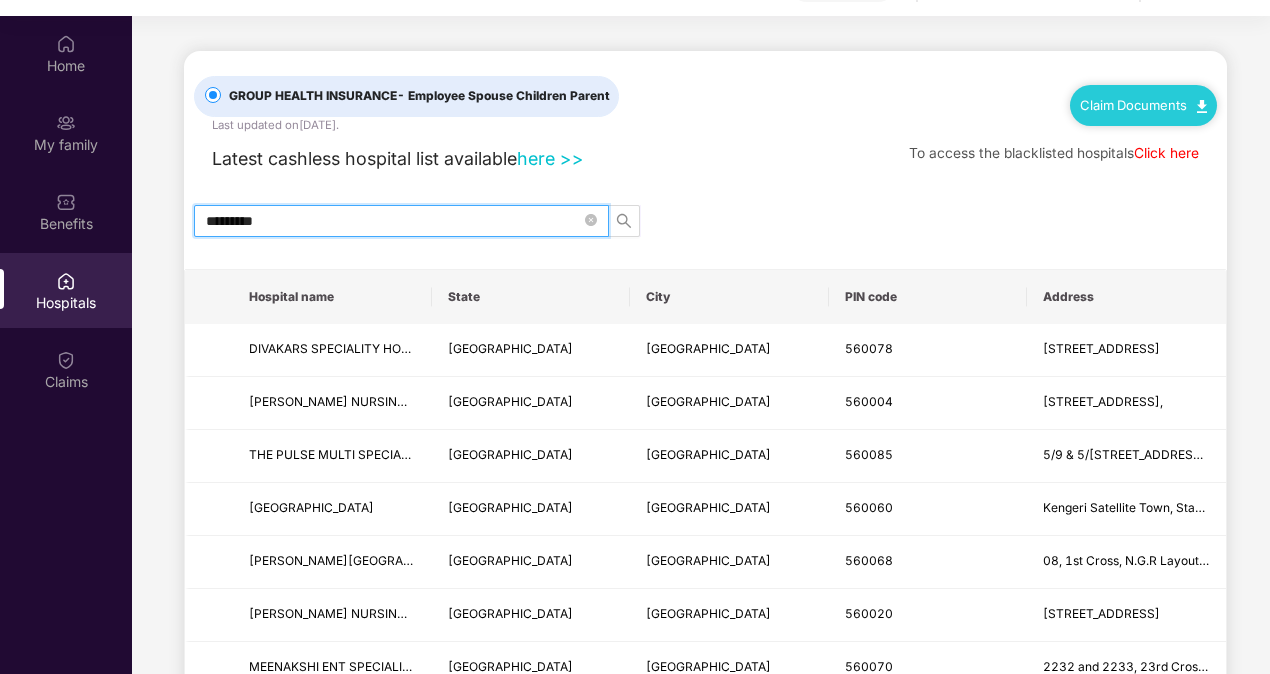 scroll, scrollTop: 90, scrollLeft: 0, axis: vertical 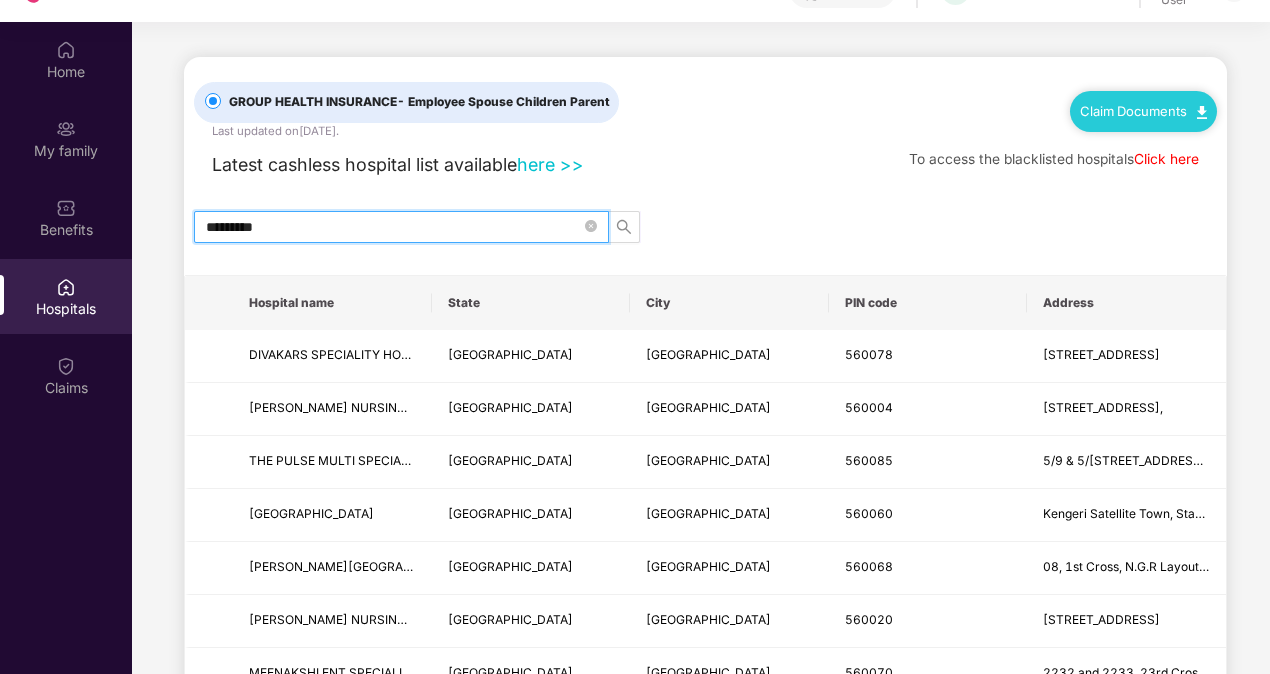type on "*********" 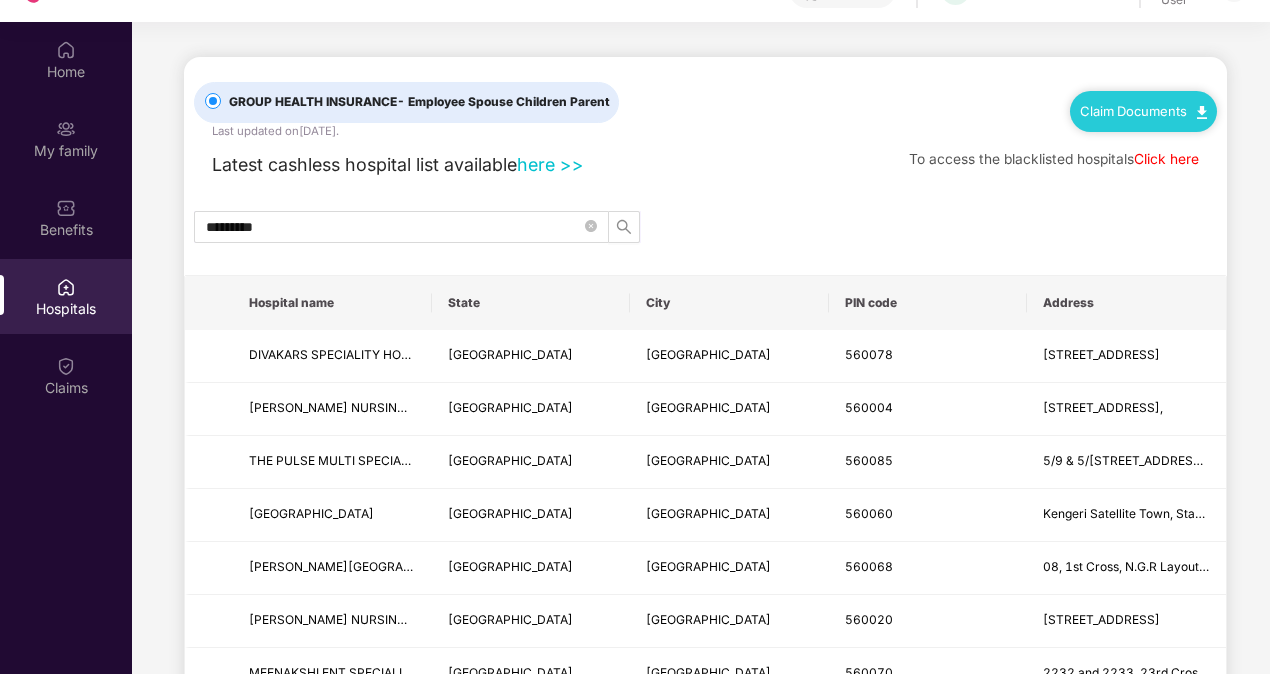 click on "Get Pazcare  mobile app  for all your employee benefits need   Download Now Get Help Q QUARKS TECHNOSOFT PRIVATE LIMITED Roja R User Home My family Benefits Hospitals Claims GROUP HEALTH INSURANCE  - Employee Spouse Children Parent Last updated on  [DATE] . Claim Documents  Latest cashless hospital list available  here >> To access the blacklisted hospitals  Click here ********* Hospital name State City PIN code Address DIVAKARS SPECIALITY [GEOGRAPHIC_DATA][STREET_ADDRESS][PERSON_NAME][STREET_ADDRESS],  THE PULSE MULTI SPECIALITY HOSPITAL [GEOGRAPHIC_DATA] [STREET_ADDRESS][PERSON_NAME][PERSON_NAME][PERSON_NAME]" at bounding box center (635, 247) 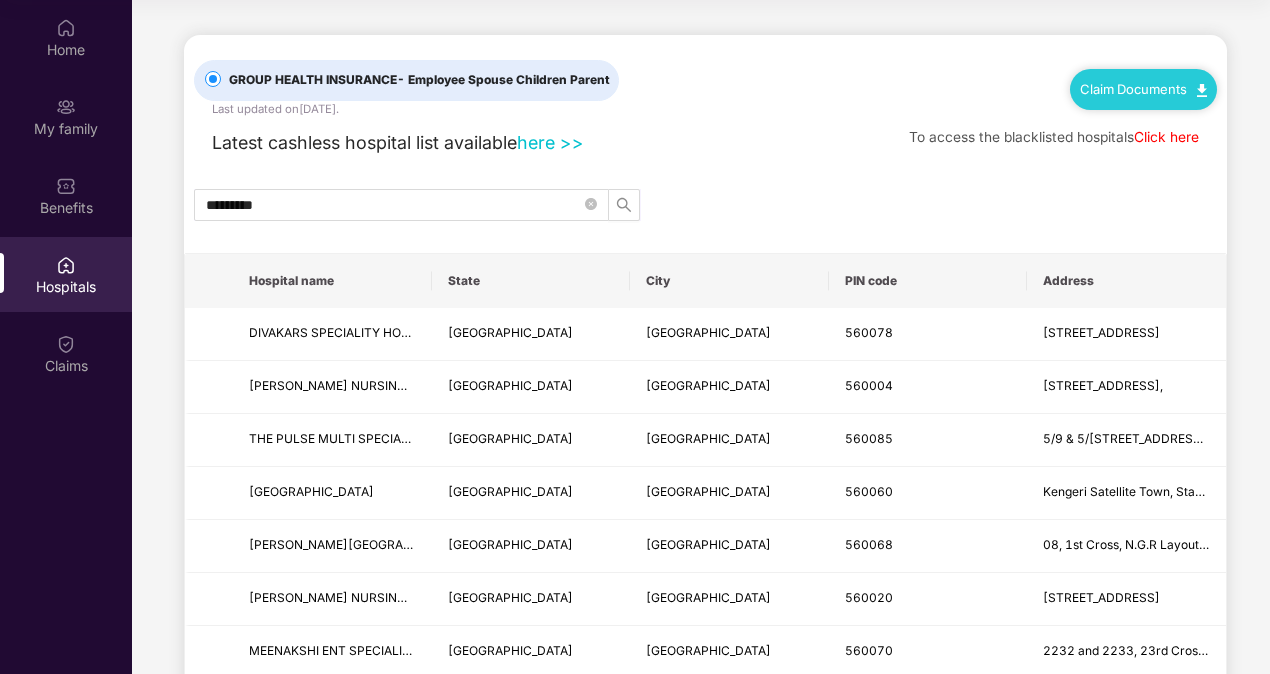 scroll, scrollTop: 107, scrollLeft: 0, axis: vertical 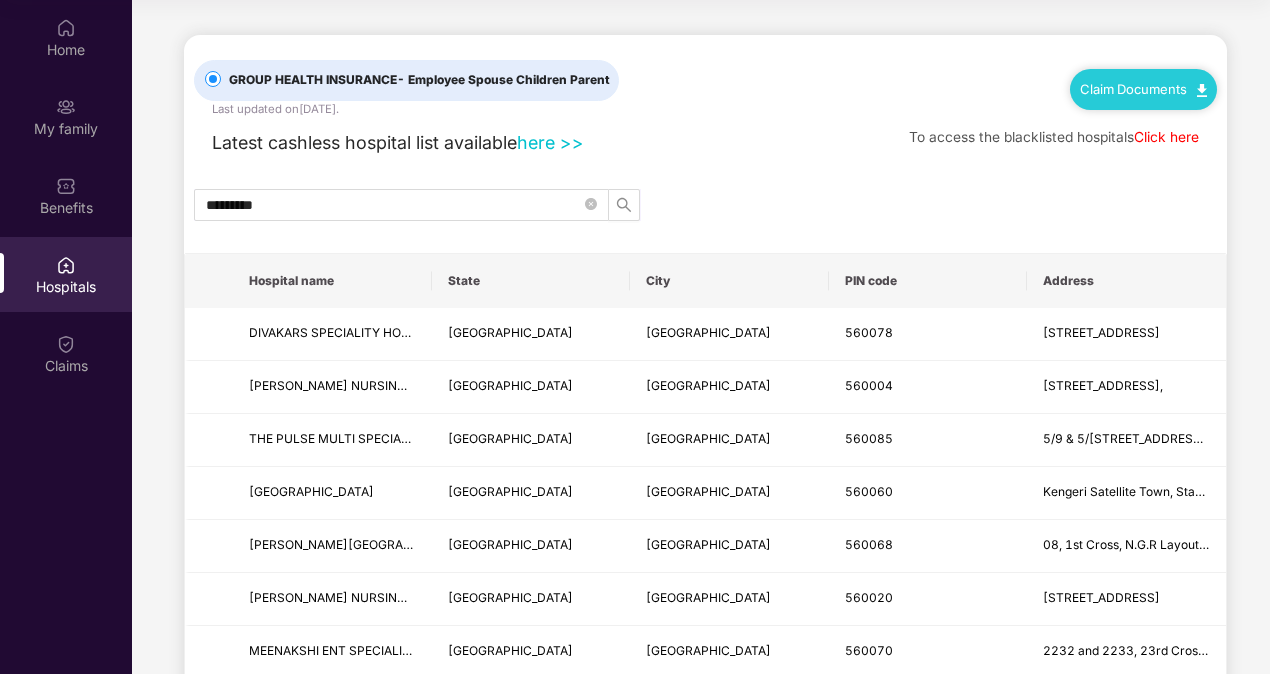 click on "Claim Documents" at bounding box center [1143, 89] 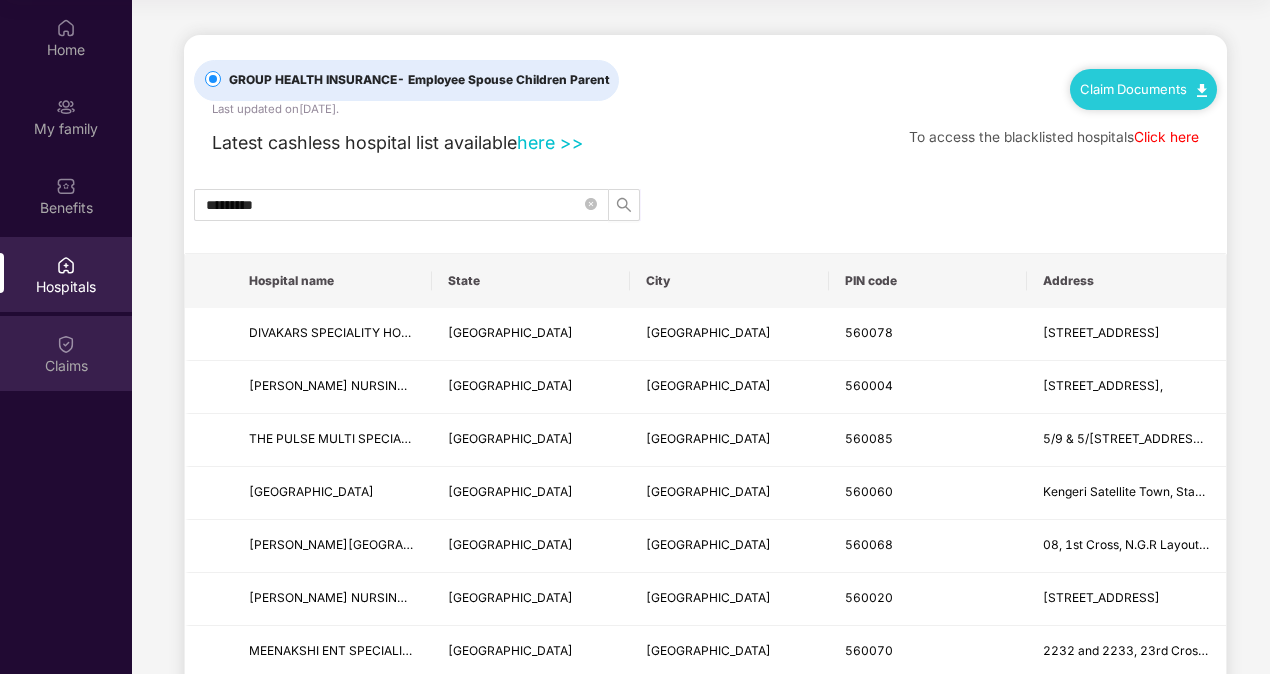 click on "Claims" at bounding box center [66, 366] 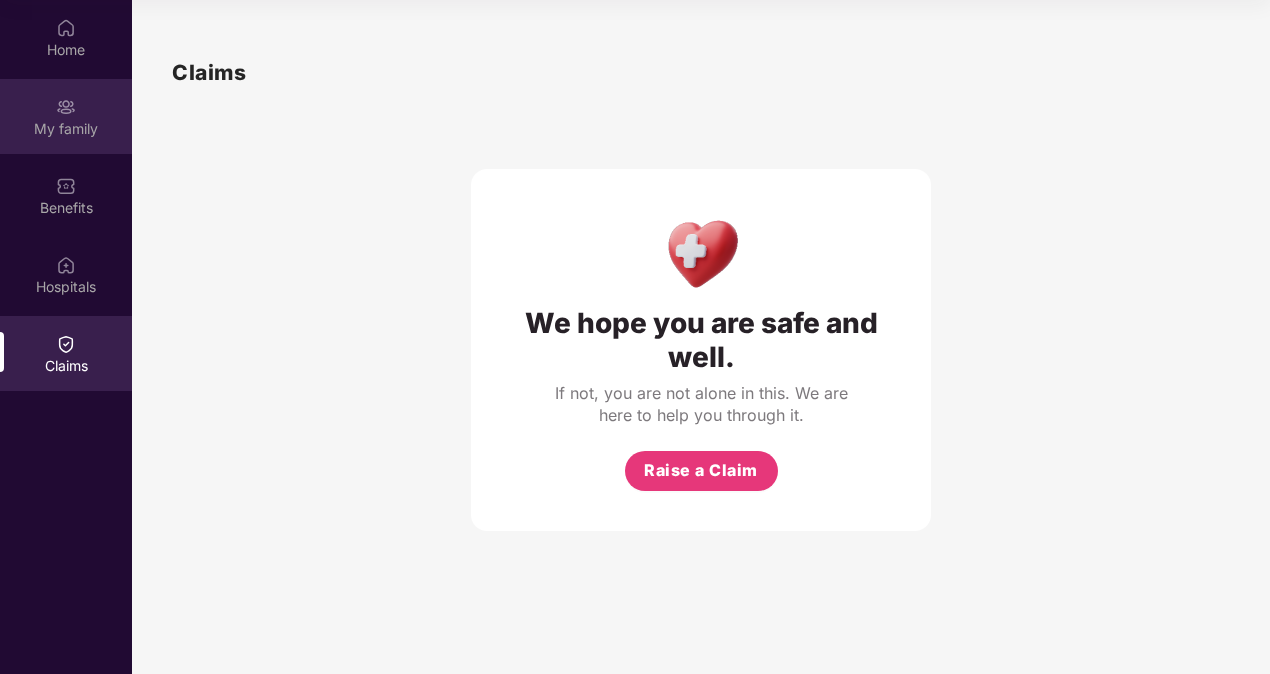 click on "My family" at bounding box center [66, 129] 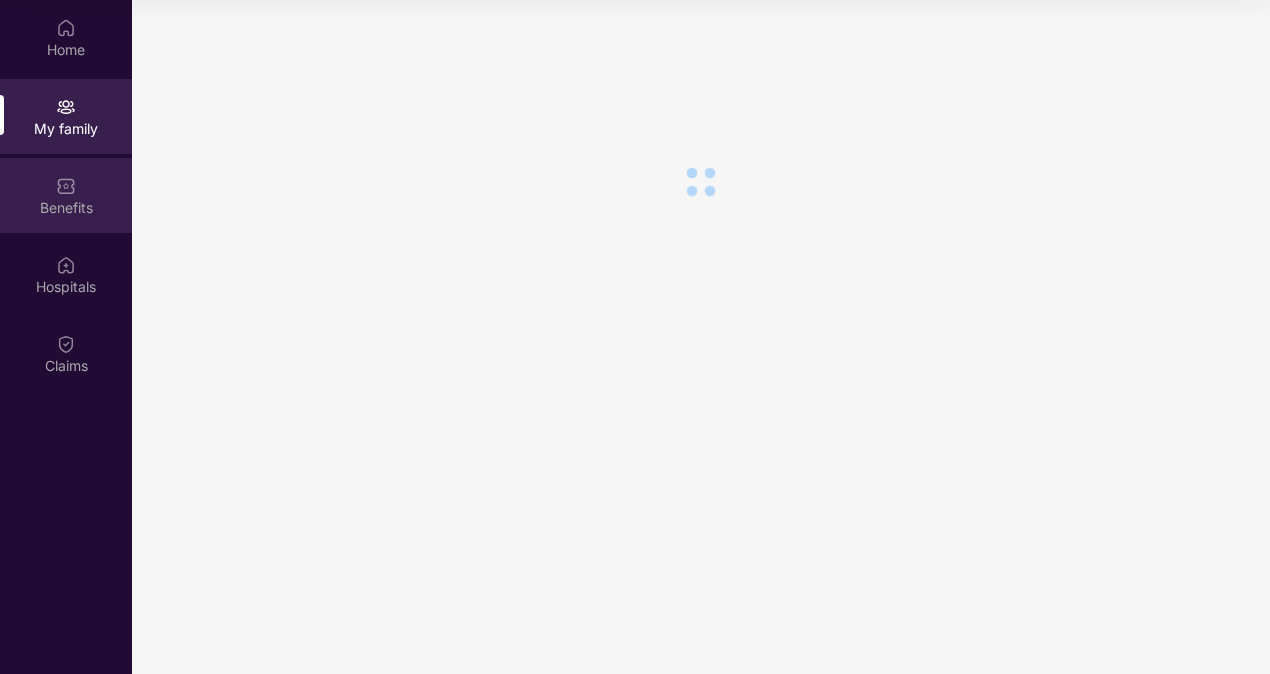 click at bounding box center [66, 186] 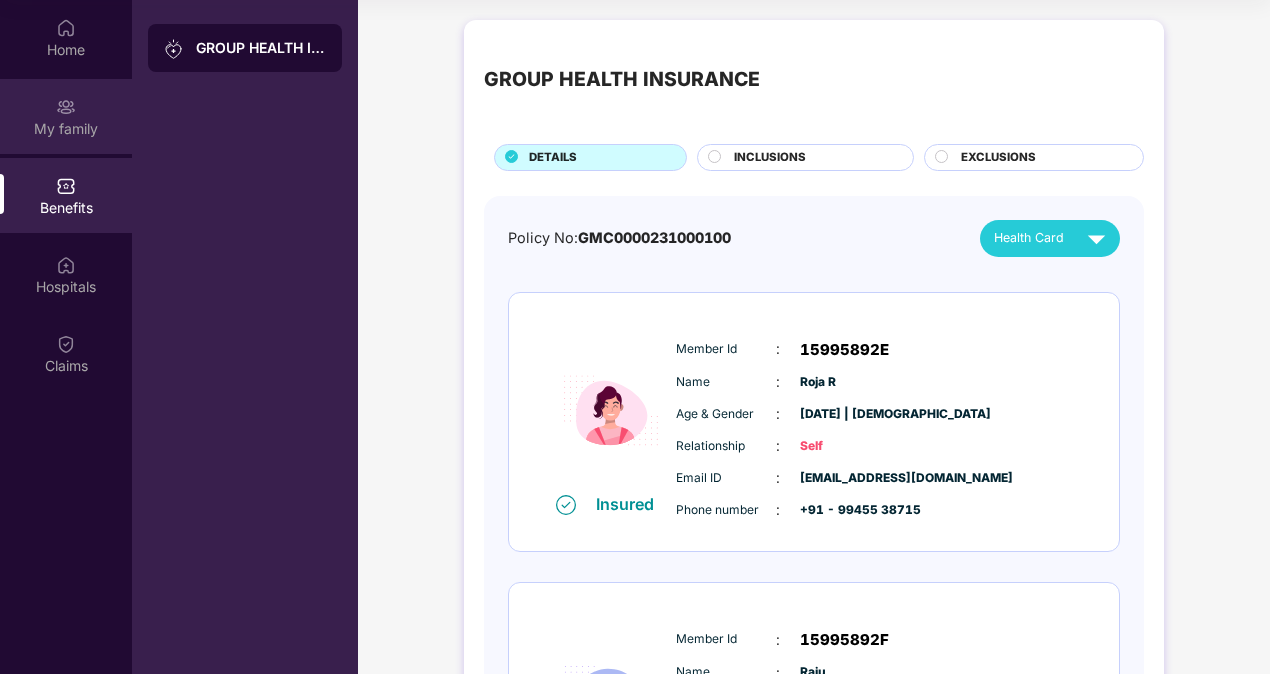 click on "My family" at bounding box center (66, 129) 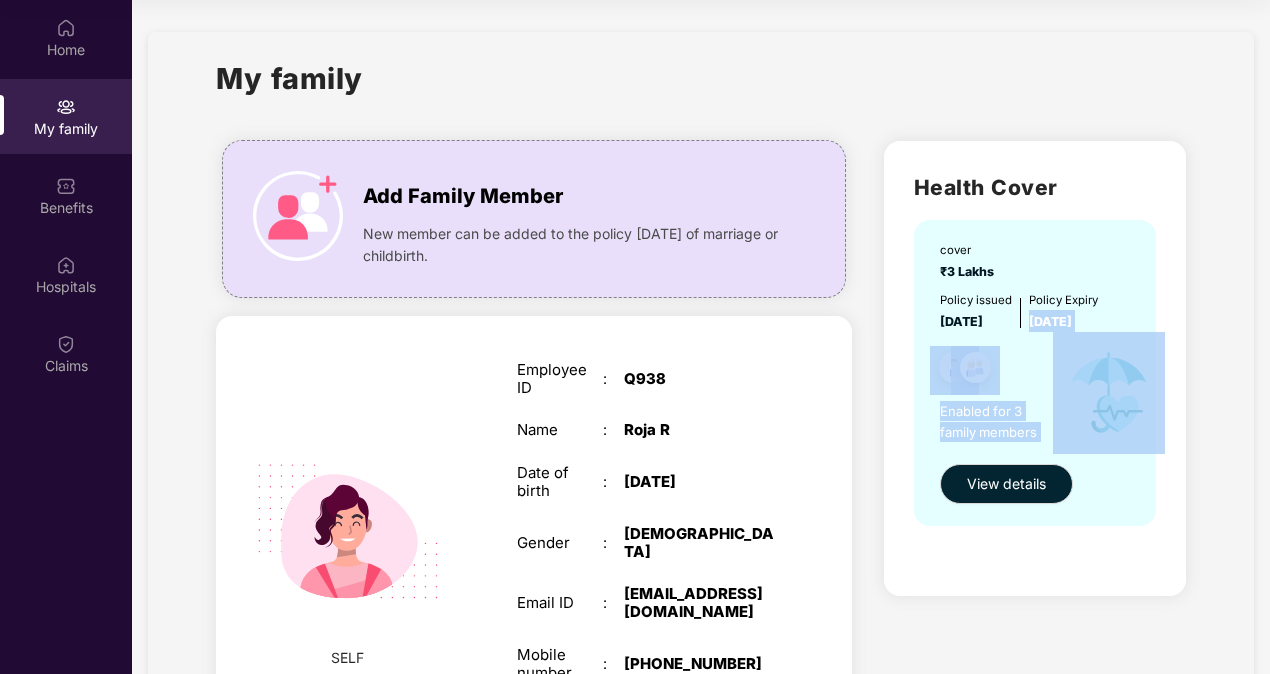 drag, startPoint x: 1267, startPoint y: 290, endPoint x: 1274, endPoint y: 510, distance: 220.11133 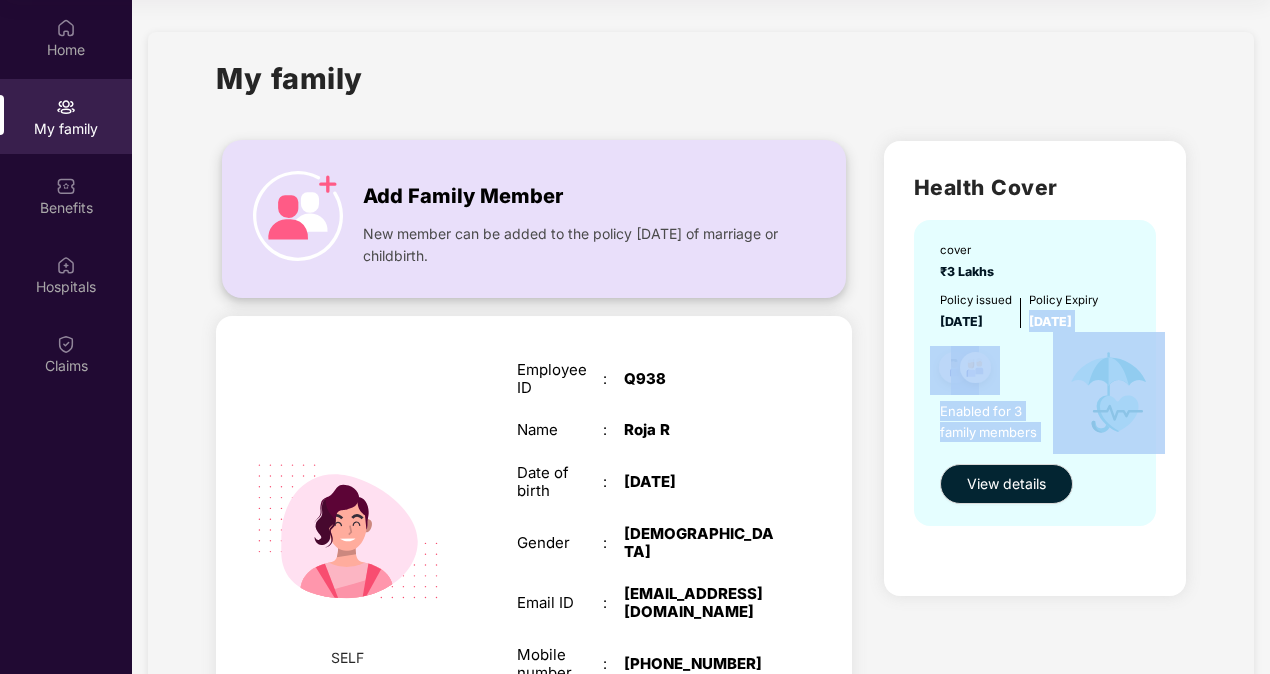 click at bounding box center [298, 216] 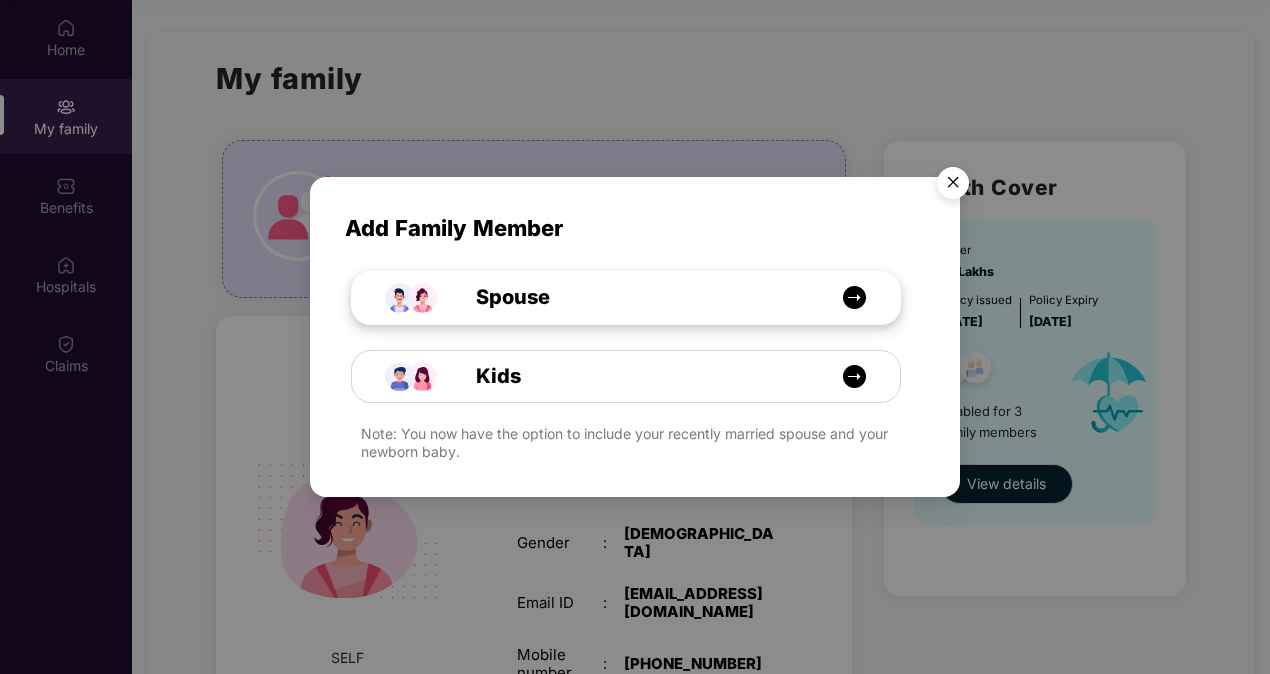 click on "Spouse" at bounding box center (636, 297) 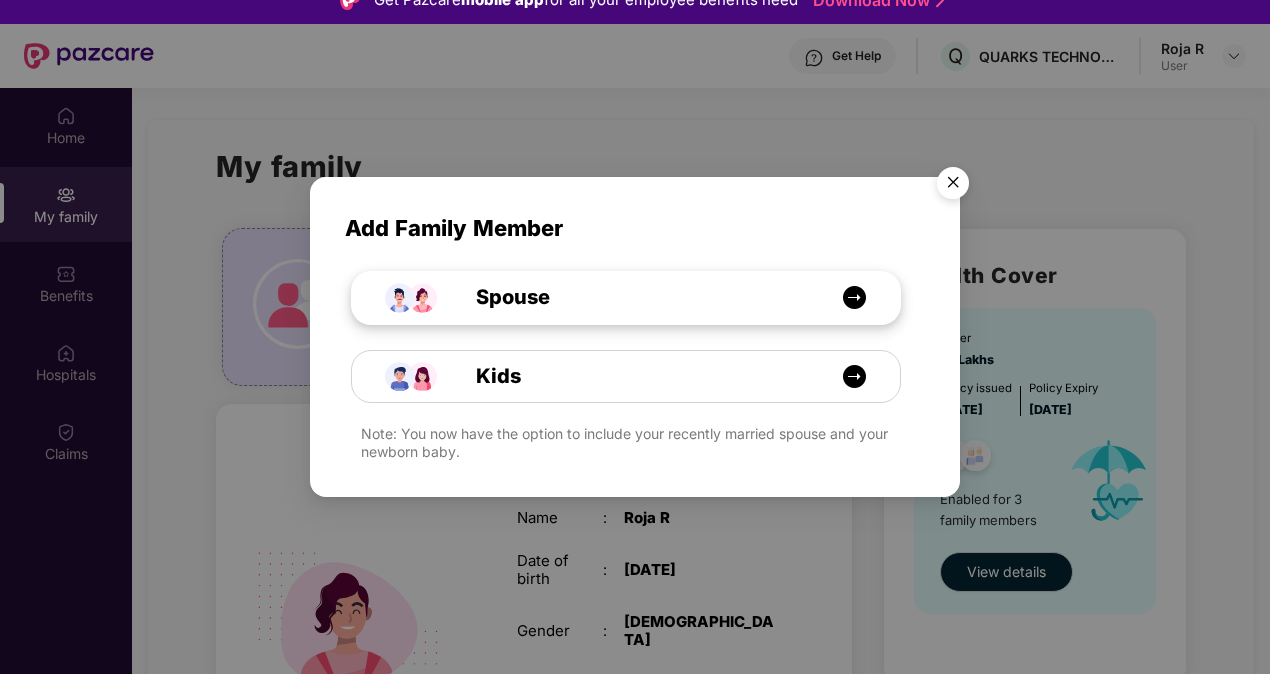 select on "****" 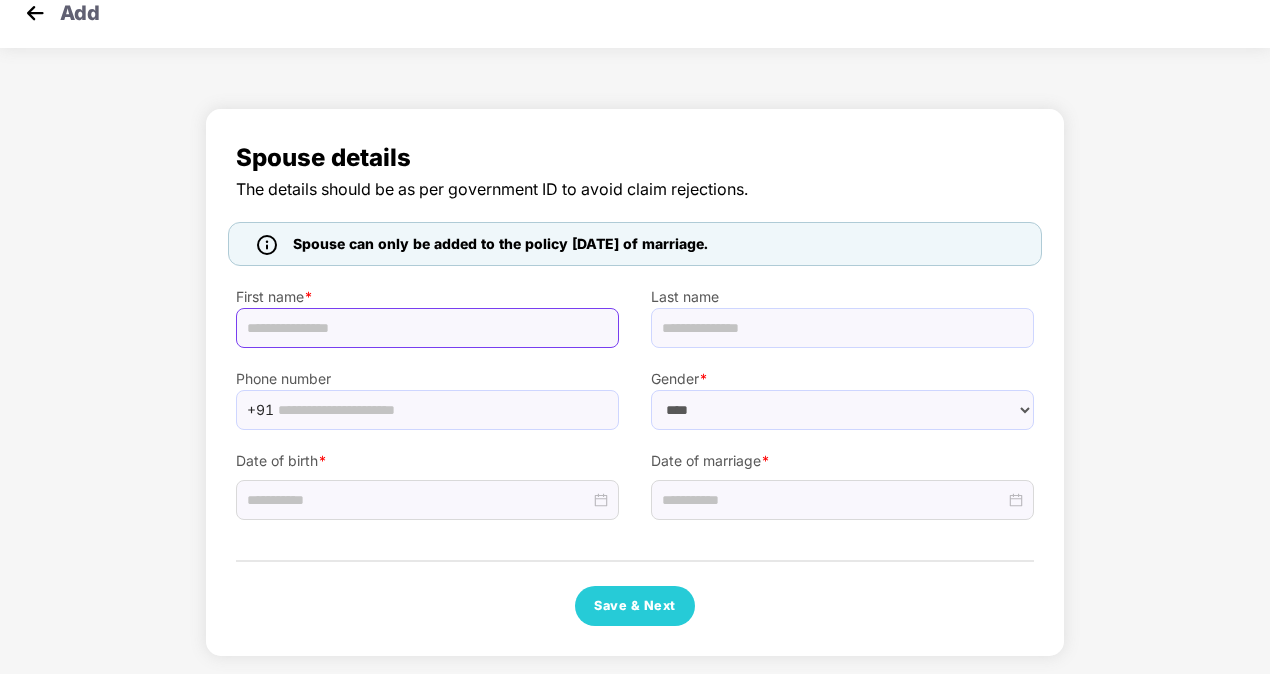click at bounding box center [427, 328] 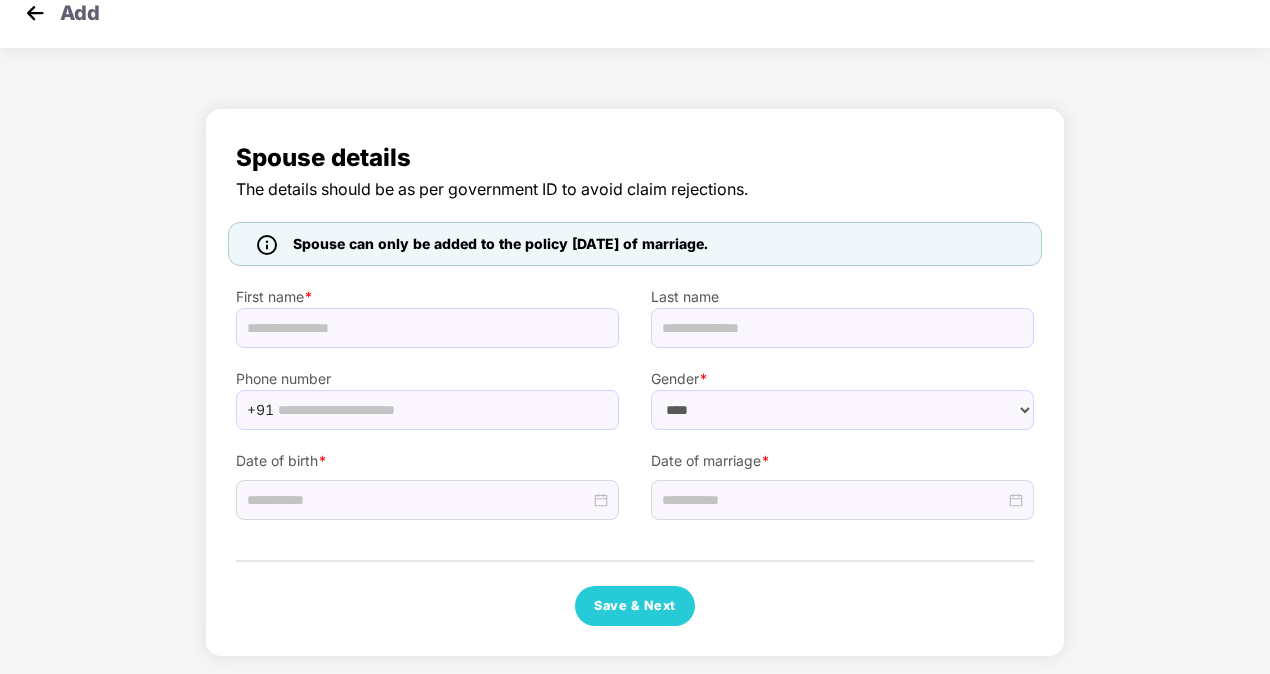 click at bounding box center [35, 13] 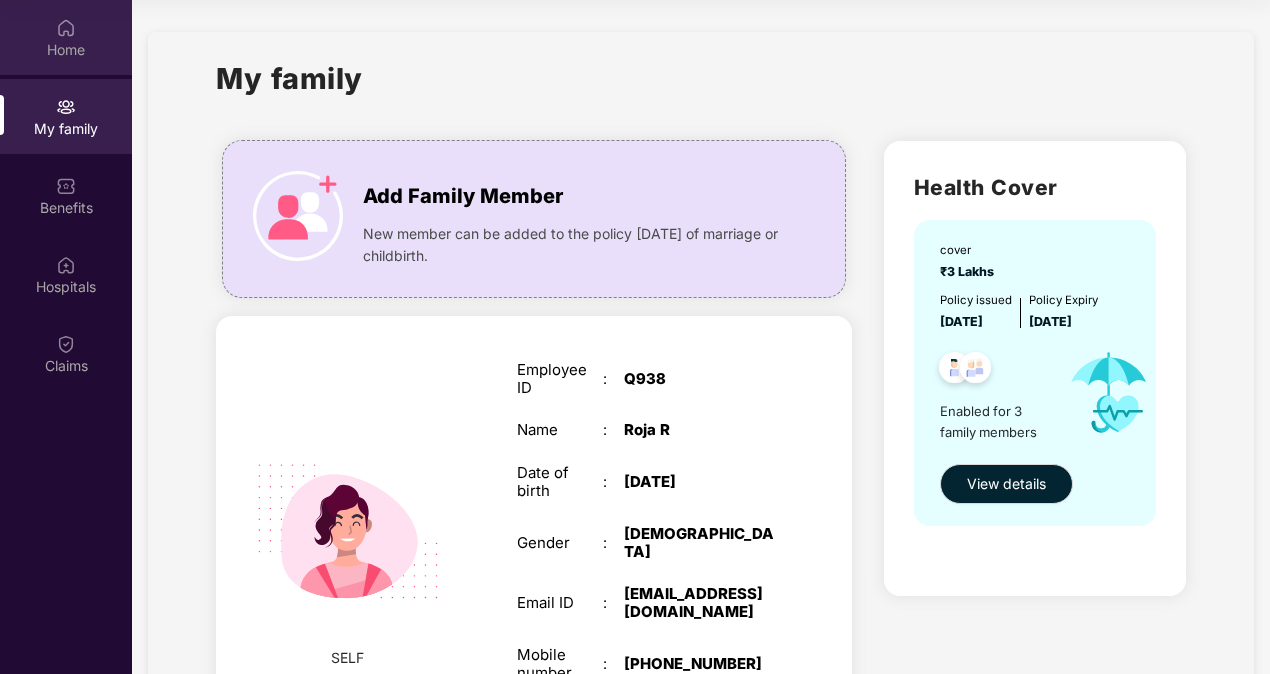 click on "Home" at bounding box center (66, 50) 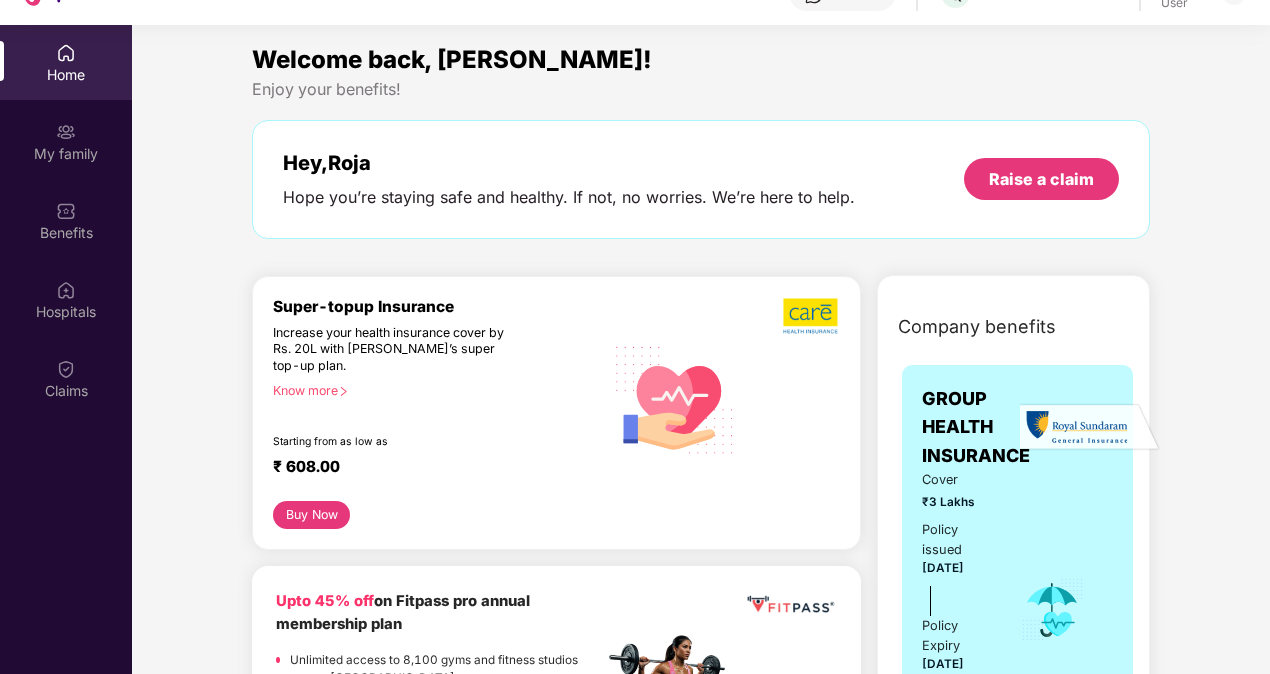 scroll, scrollTop: 112, scrollLeft: 0, axis: vertical 